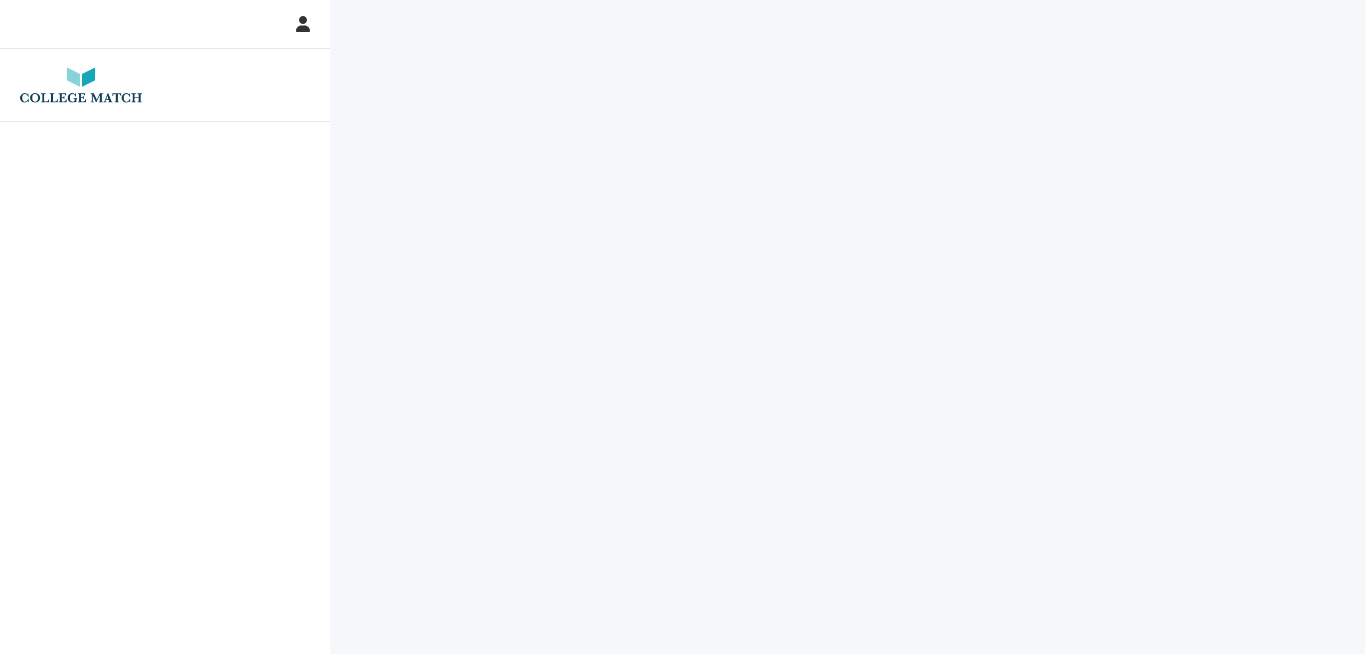 scroll, scrollTop: 0, scrollLeft: 0, axis: both 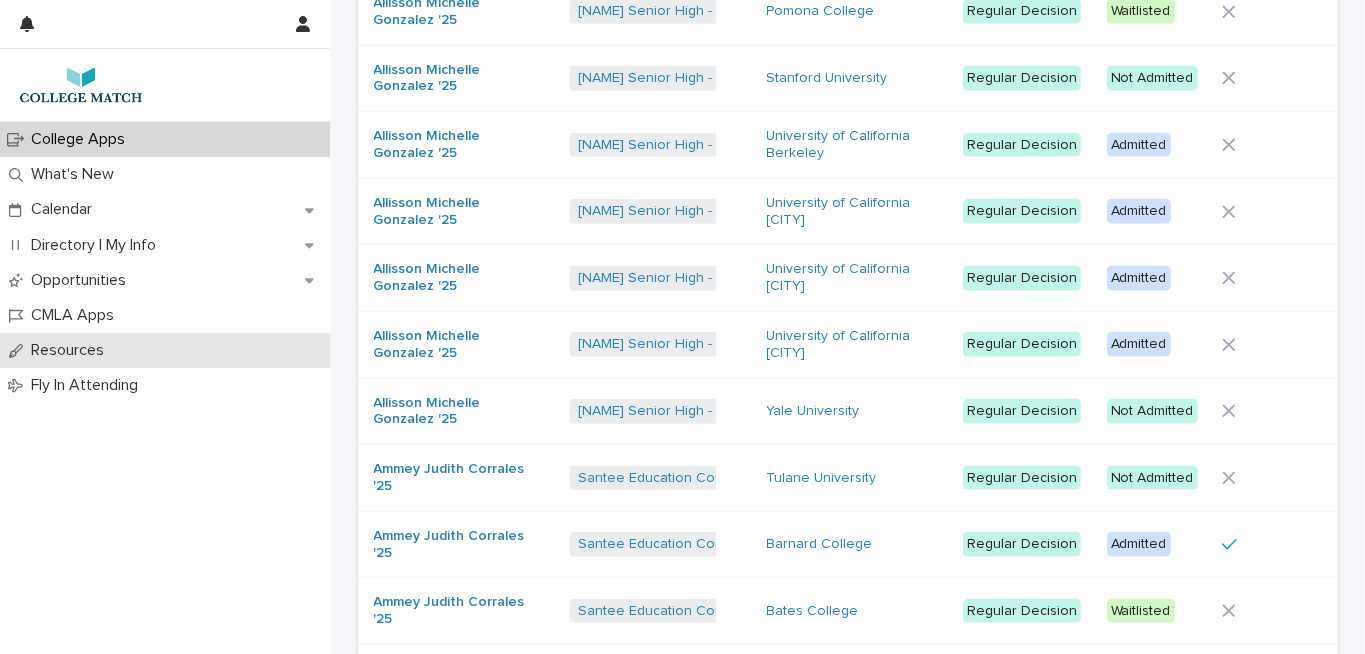 click on "Resources" at bounding box center (71, 350) 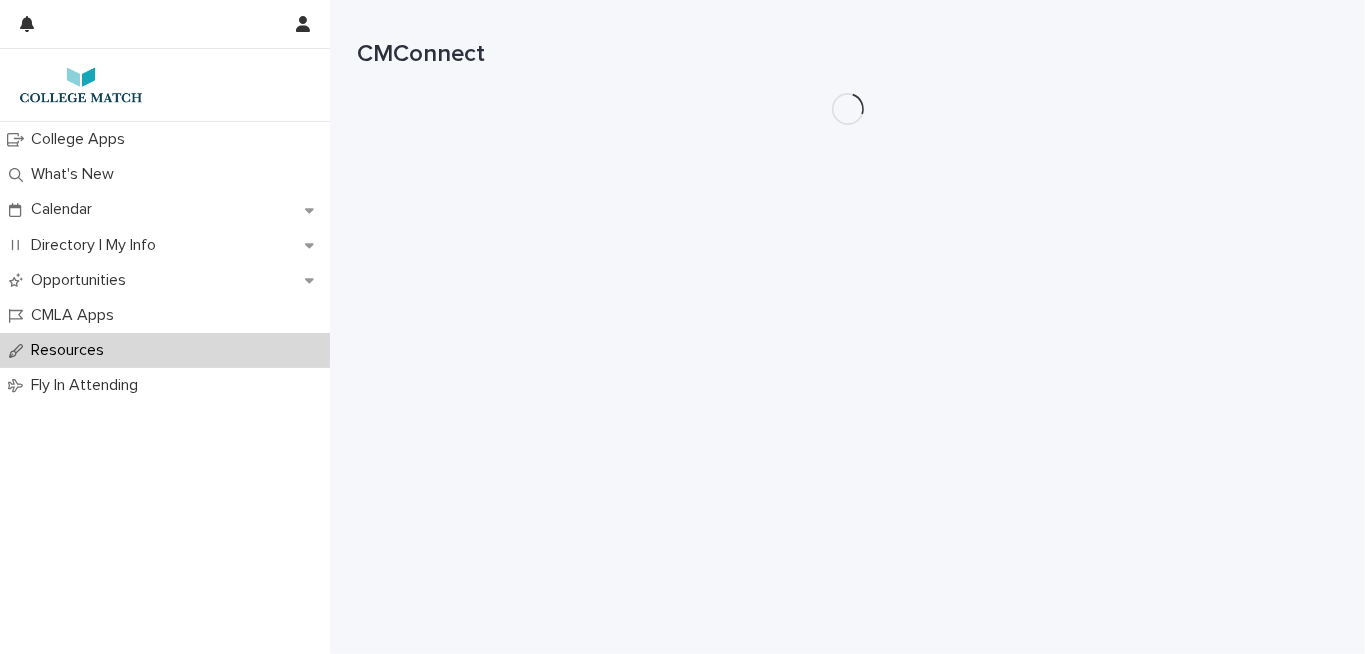 scroll, scrollTop: 0, scrollLeft: 0, axis: both 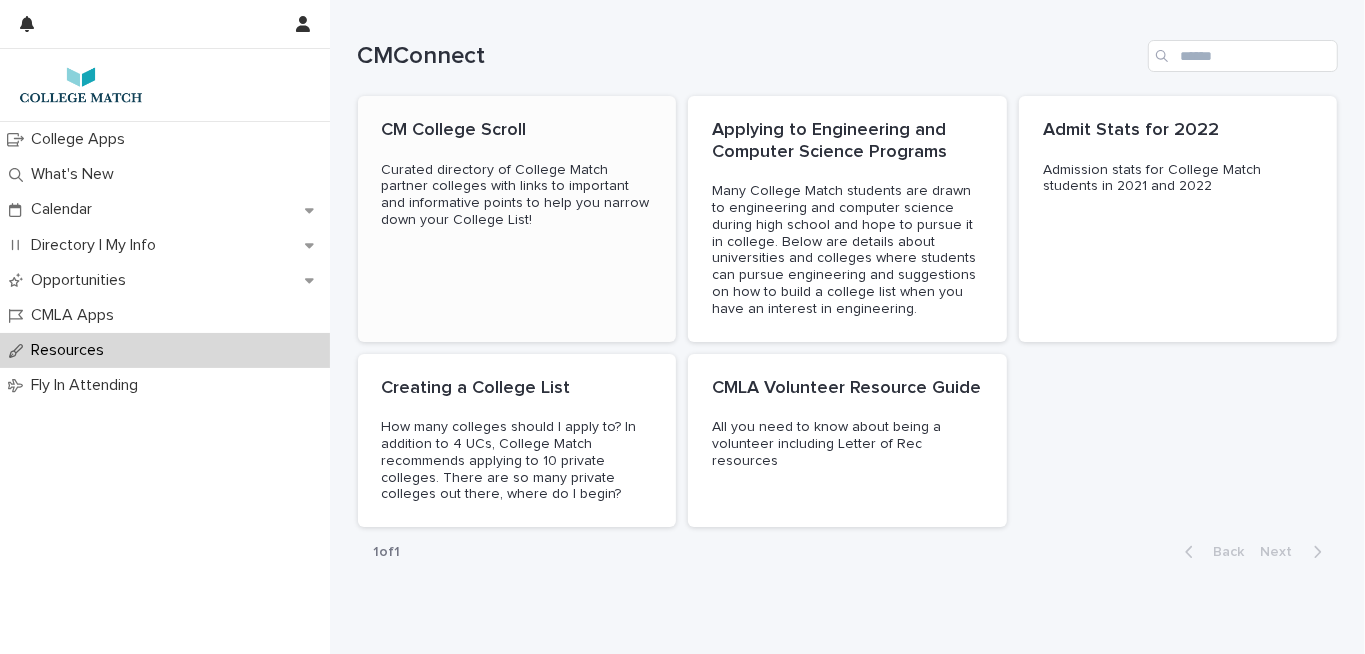 click on "Curated directory of College Match partner colleges with links to important and informative points to help you narrow down your College List!" at bounding box center (517, 195) 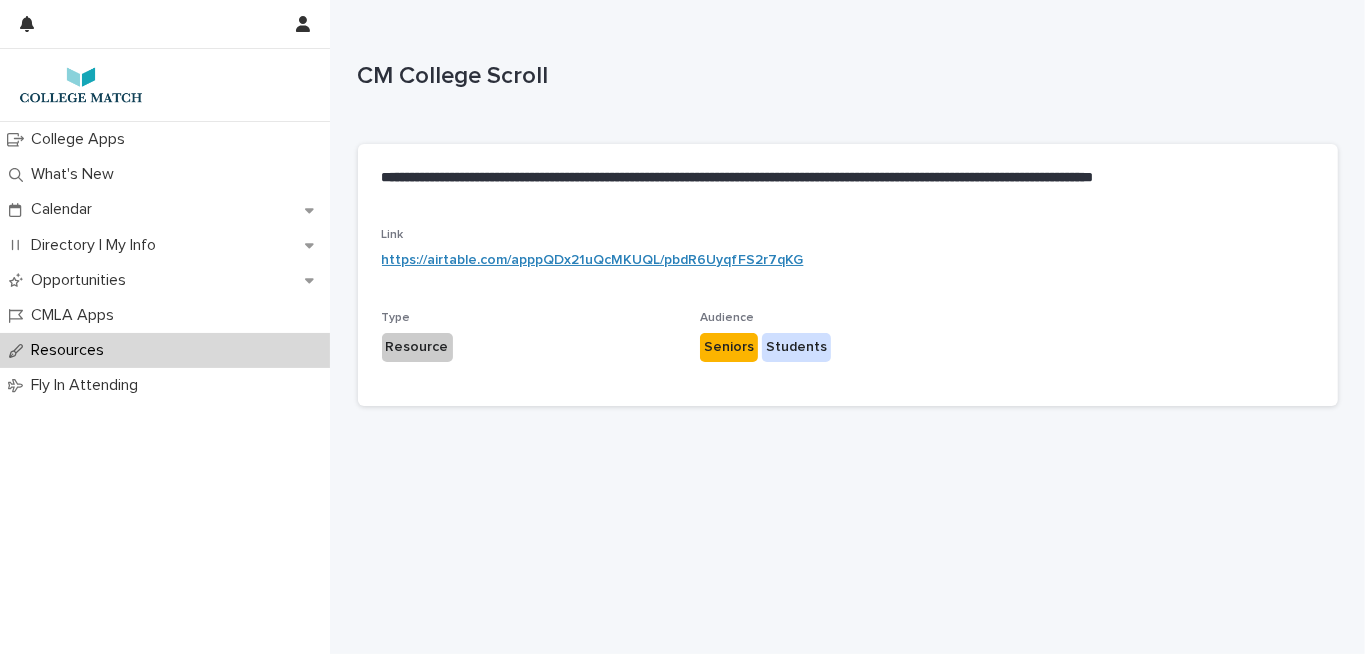 click on "https://airtable.com/apppQDx21uQcMKUQL/pbdR6UyqfFS2r7qKG" at bounding box center (593, 260) 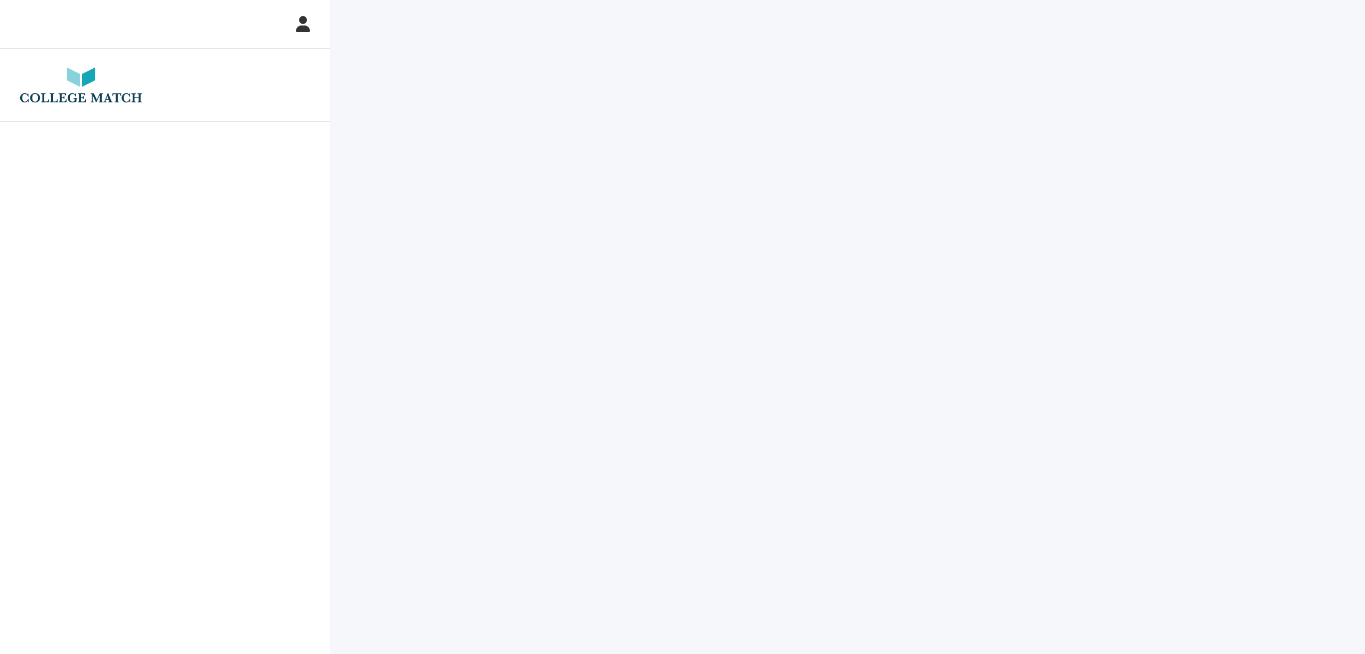 scroll, scrollTop: 0, scrollLeft: 0, axis: both 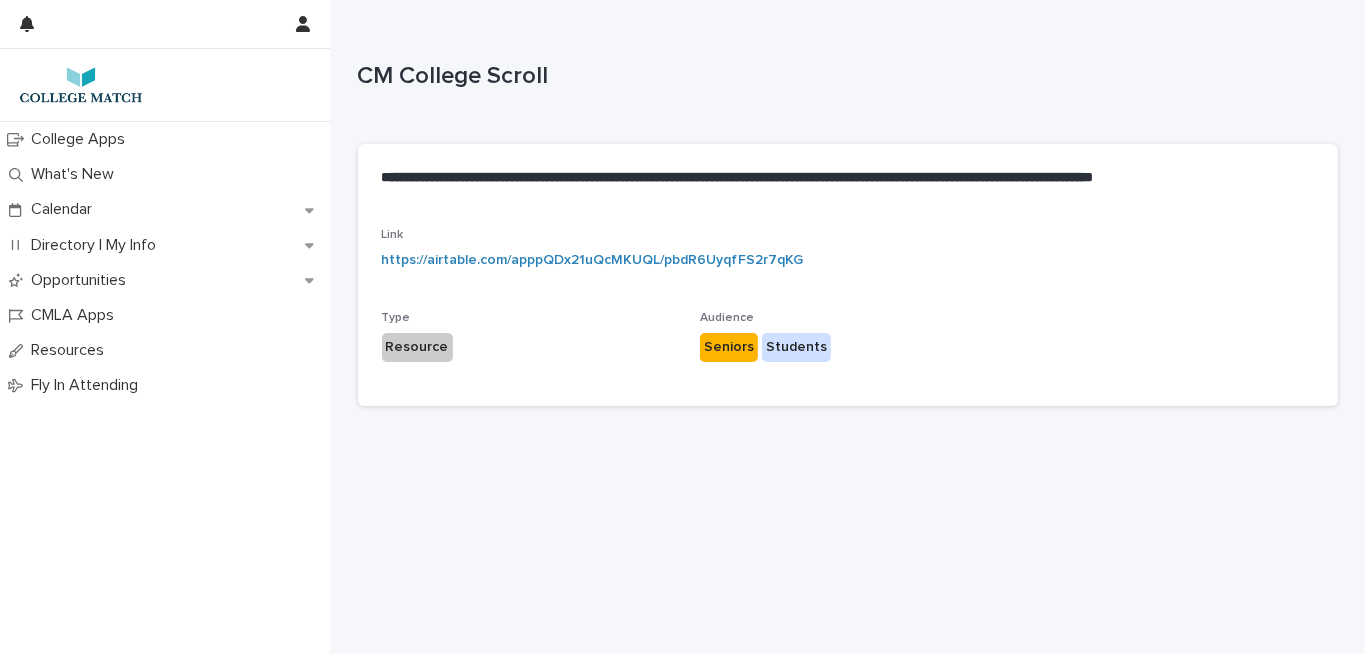 click on "Seniors" at bounding box center [729, 347] 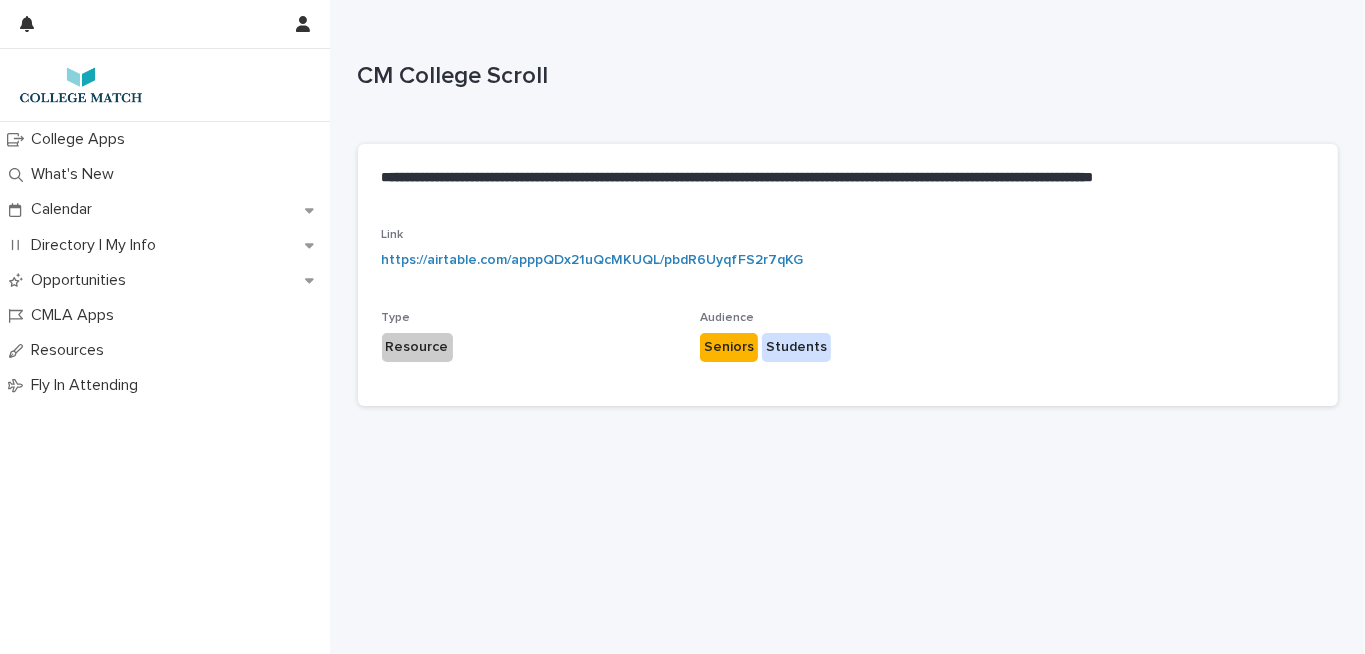 click on "Seniors" at bounding box center [729, 347] 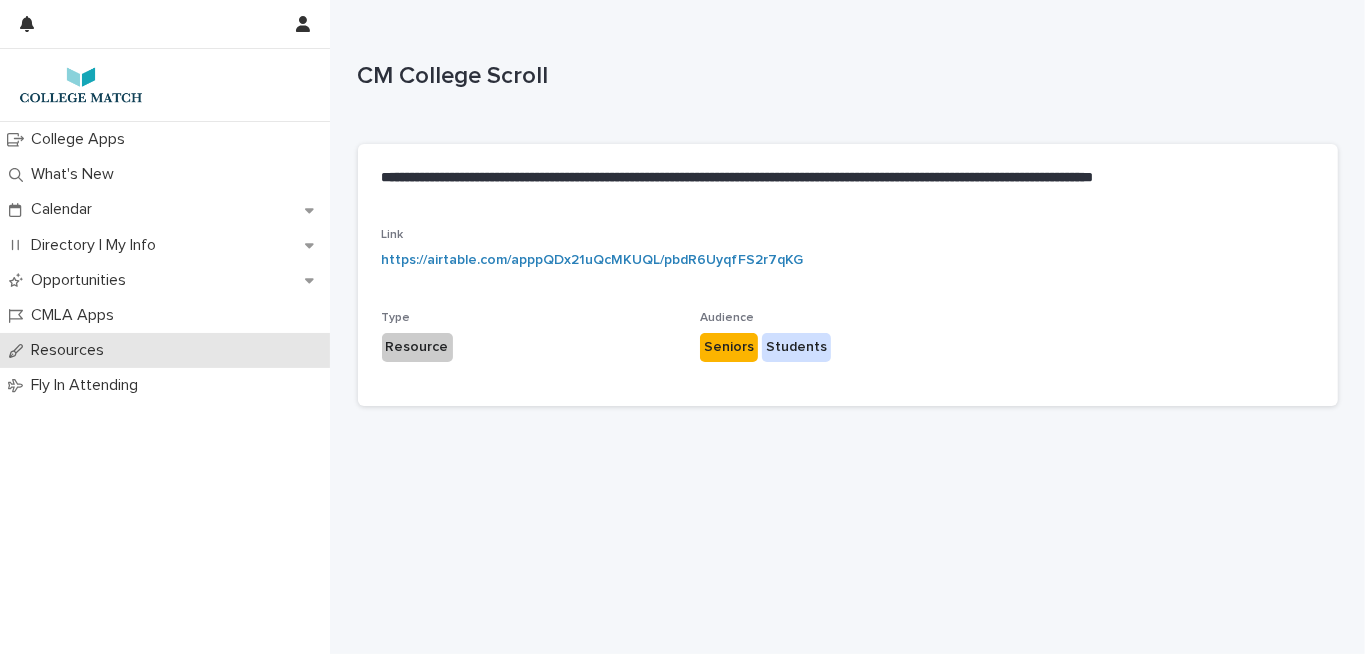click on "Resources" at bounding box center (71, 350) 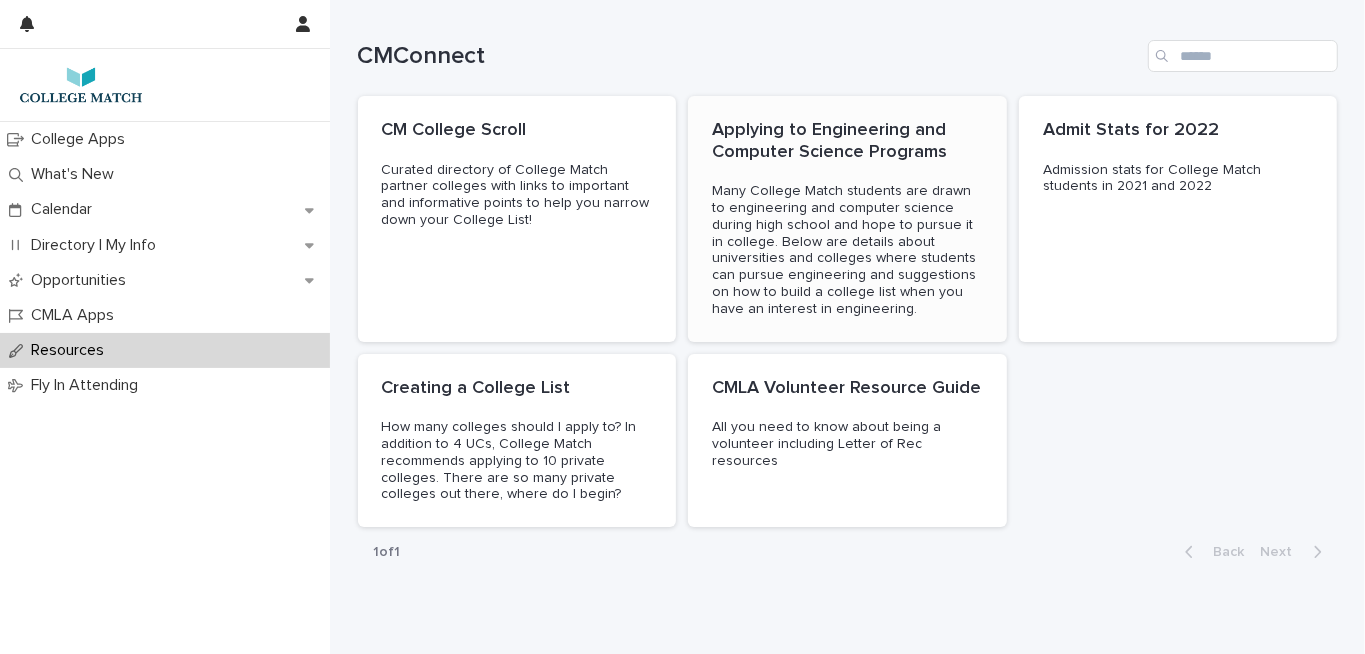 click on "Many College Match students are drawn to engineering and computer science during high school and hope to pursue it in college. Below are details about universities and colleges where students can pursue engineering and suggestions on how to build a college list when you have an interest in engineering." at bounding box center [847, 250] 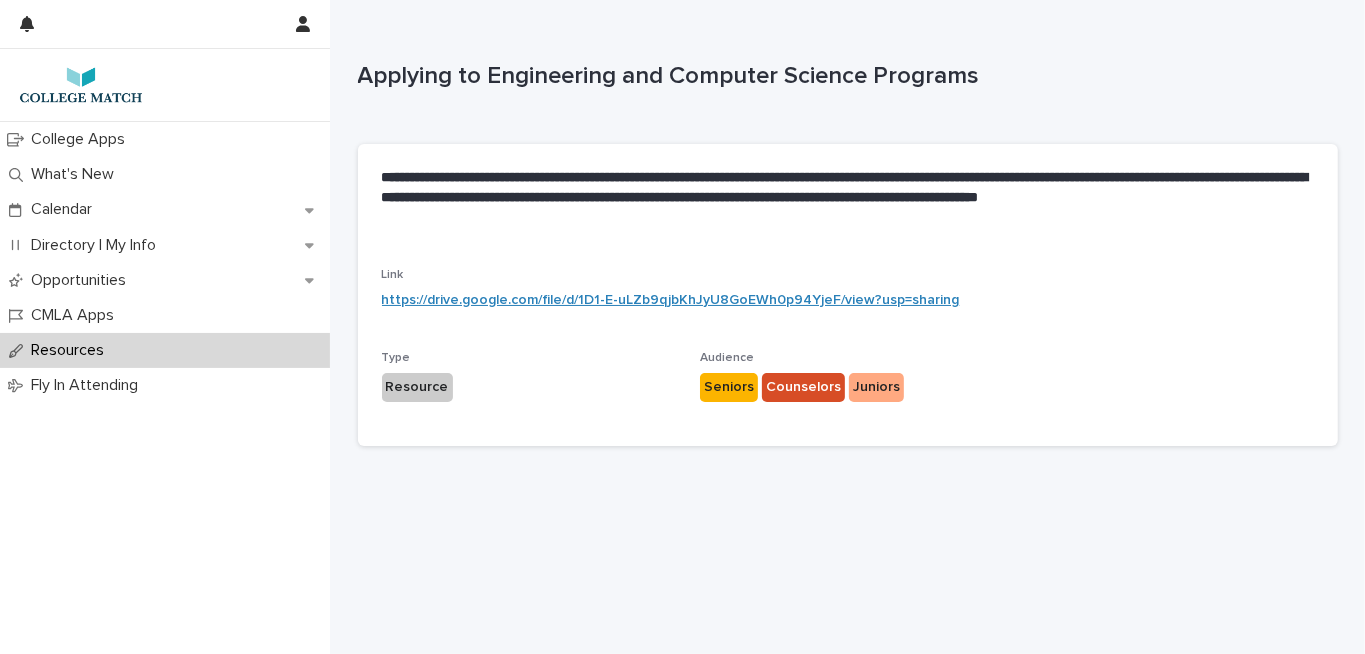 click on "https://drive.google.com/file/d/1D1-E-uLZb9qjbKhJyU8GoEWh0p94YjeF/view?usp=sharing" at bounding box center (671, 300) 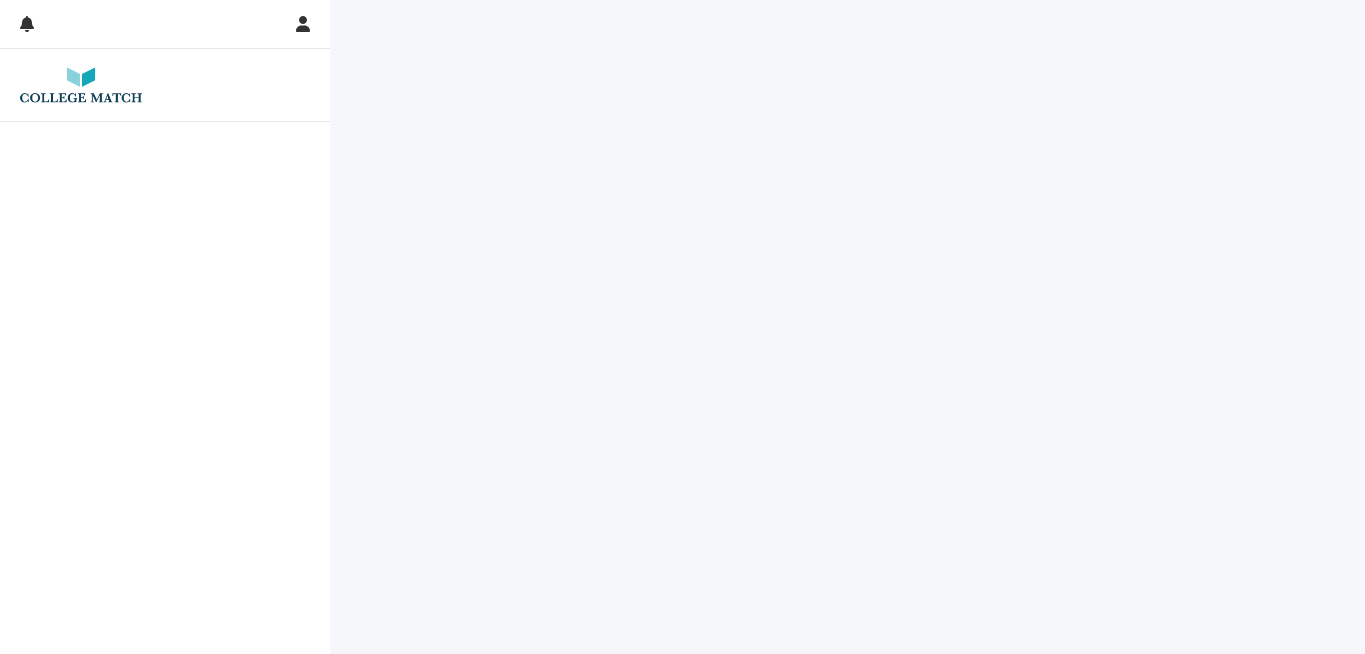 scroll, scrollTop: 0, scrollLeft: 0, axis: both 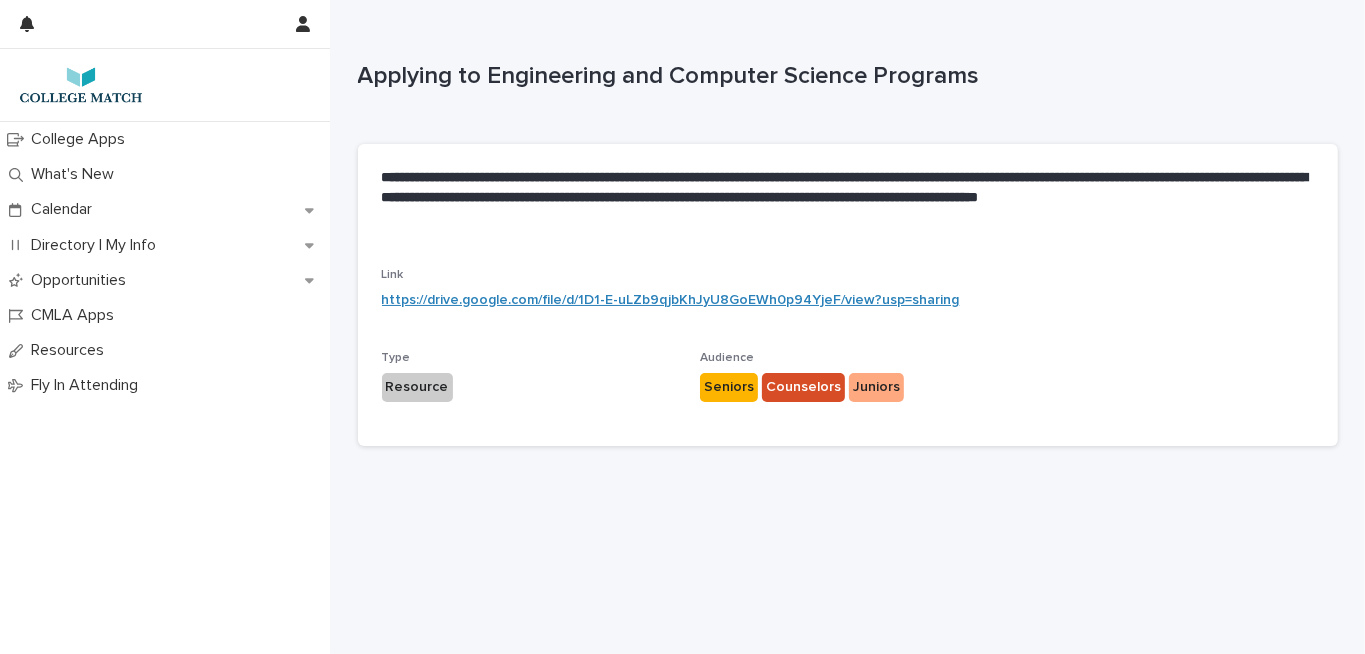 click on "https://drive.google.com/file/d/1D1-E-uLZb9qjbKhJyU8GoEWh0p94YjeF/view?usp=sharing" at bounding box center (671, 300) 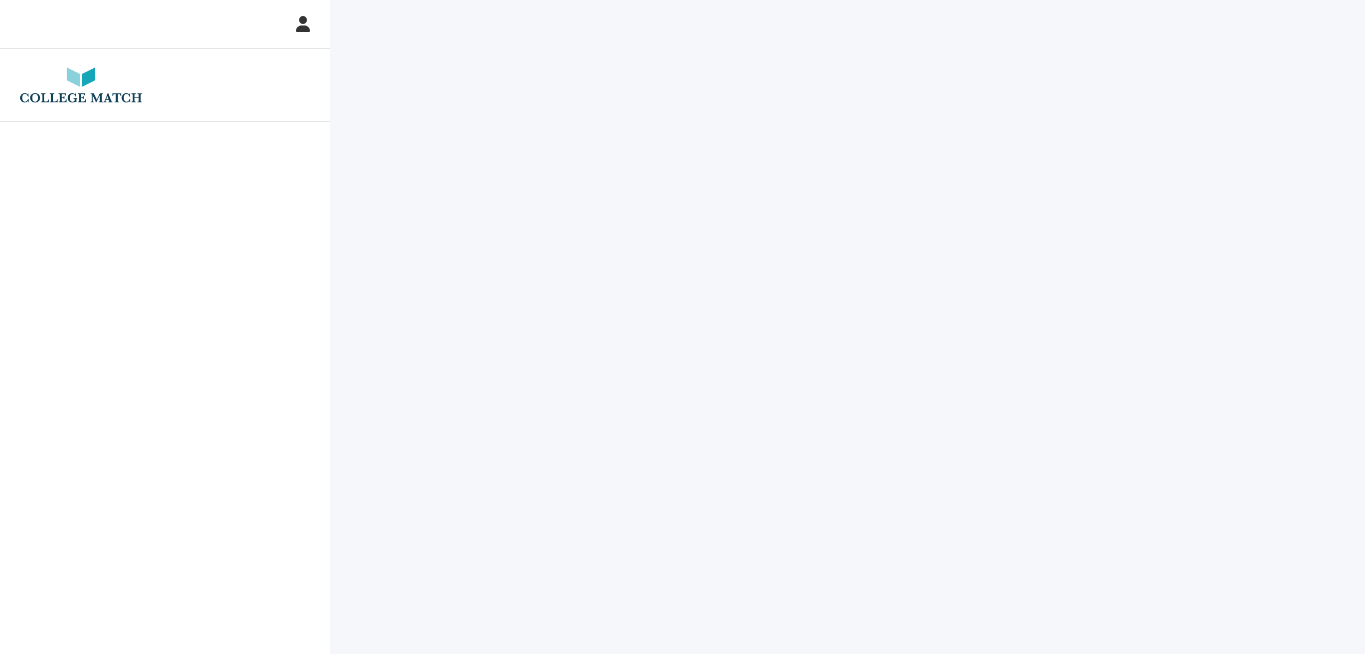 scroll, scrollTop: 0, scrollLeft: 0, axis: both 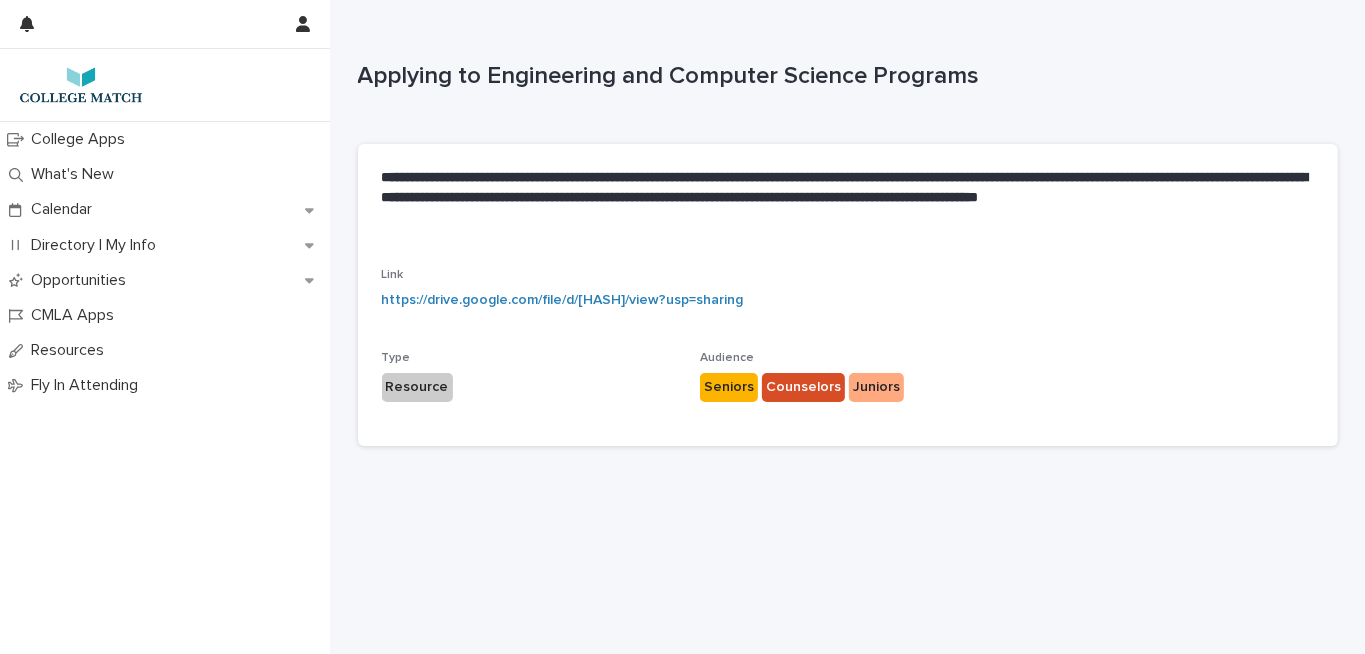 click on "Counselors" at bounding box center [803, 387] 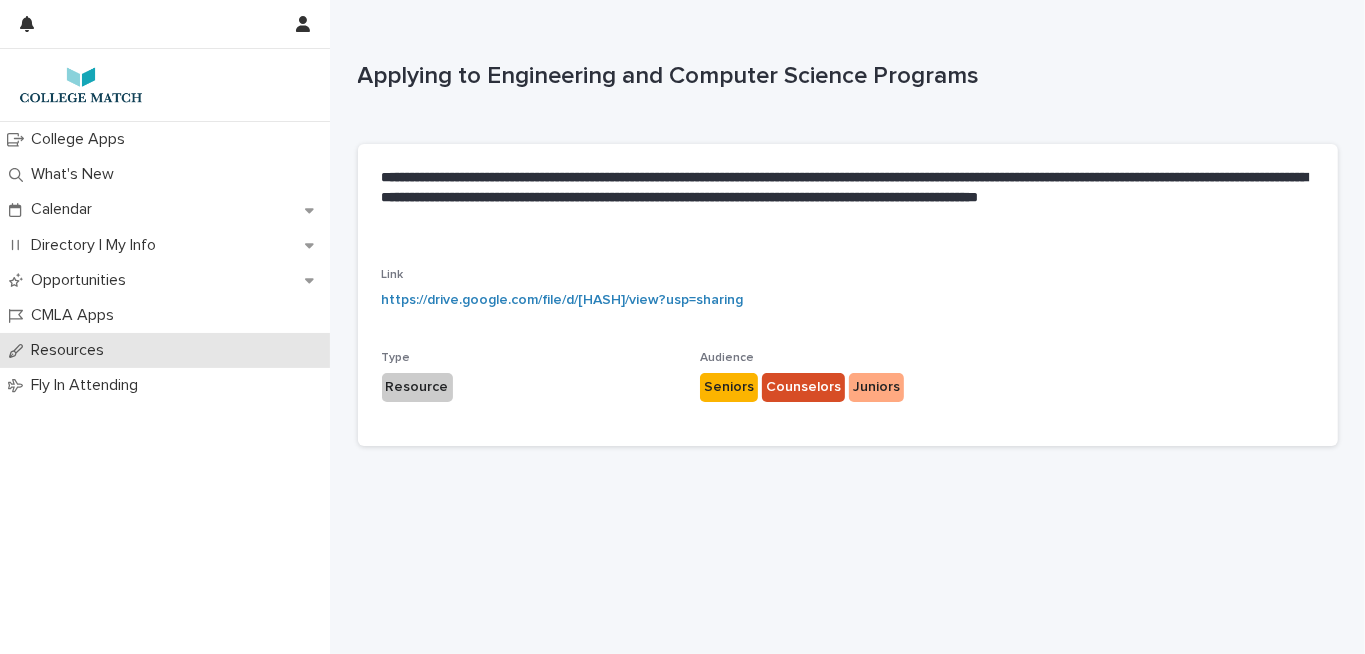 click on "Resources" at bounding box center (71, 350) 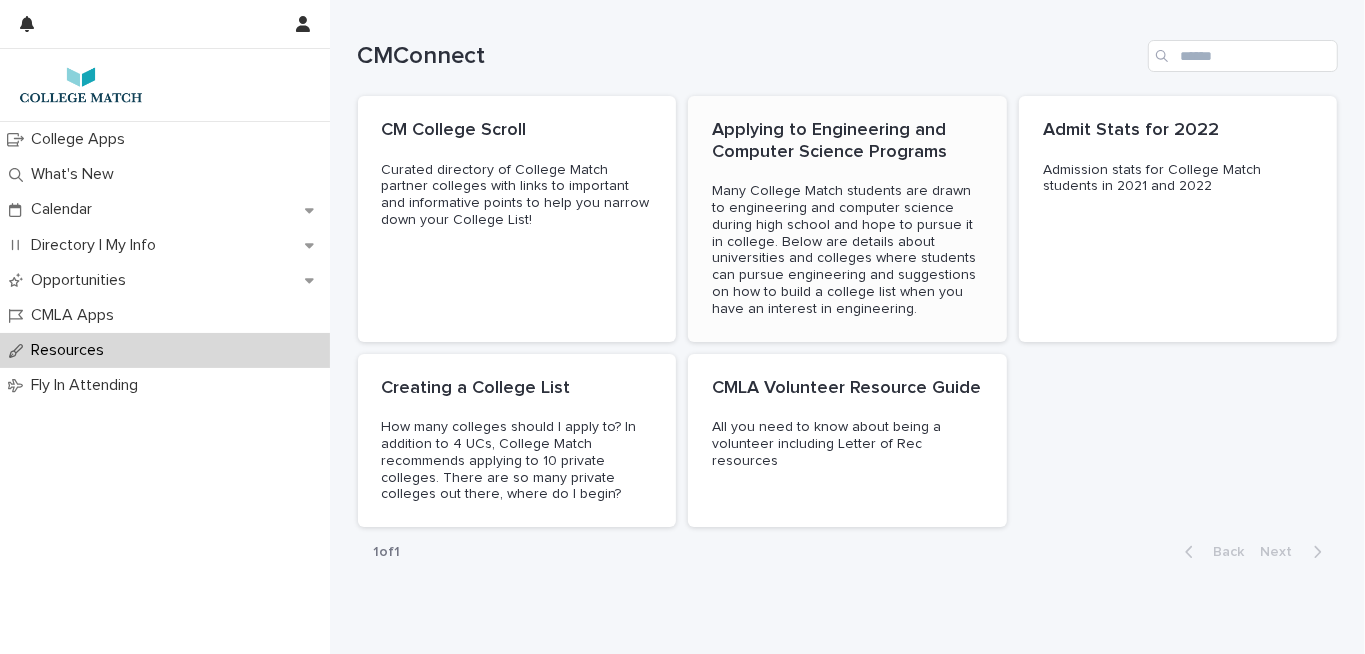 click on "Applying to Engineering and Computer Science Programs" at bounding box center [847, 141] 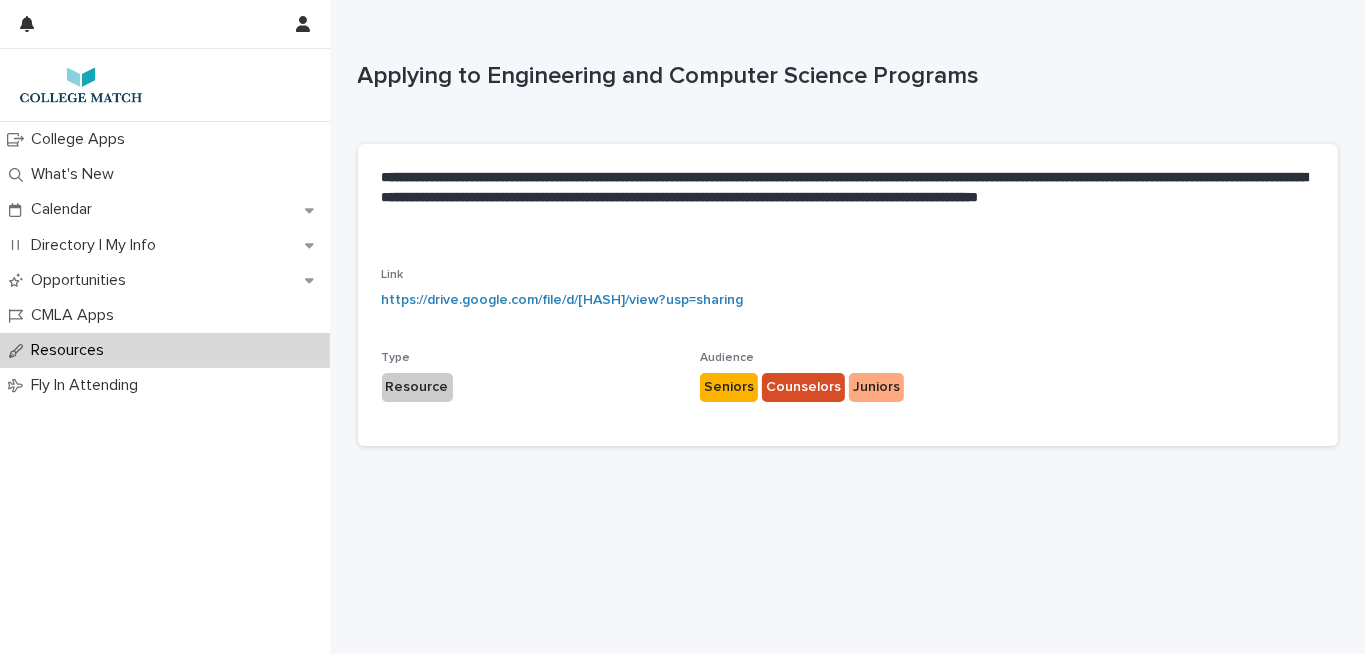 click on "Counselors" at bounding box center (803, 387) 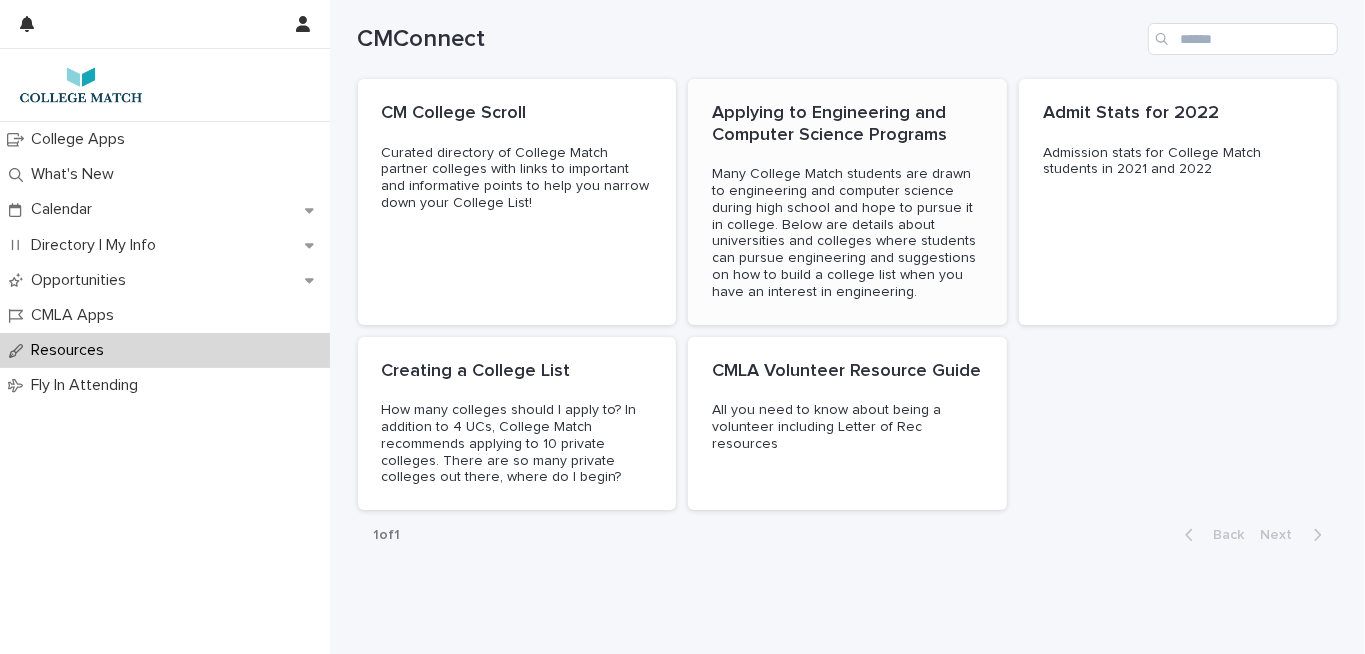 scroll, scrollTop: 22, scrollLeft: 0, axis: vertical 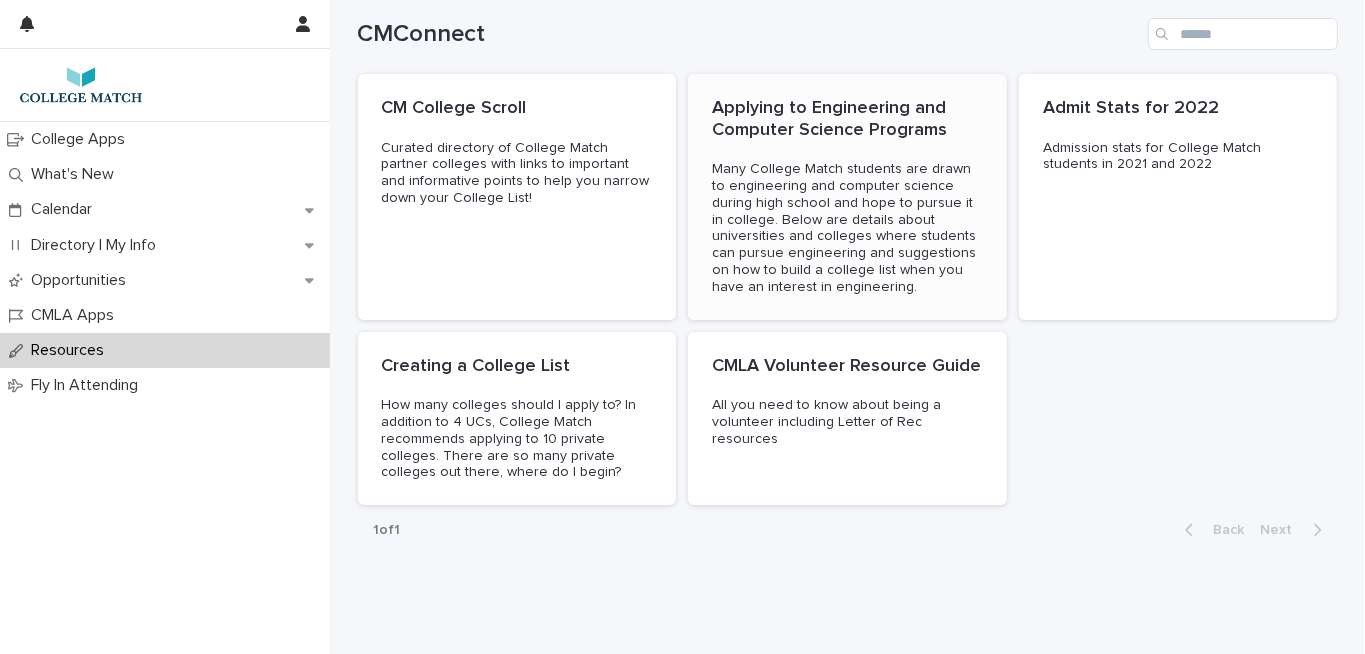 click on "Many College Match students are drawn to engineering and computer science during high school and hope to pursue it in college. Below are details about universities and colleges where students can pursue engineering and suggestions on how to build a college list when you have an interest in engineering." at bounding box center (847, 228) 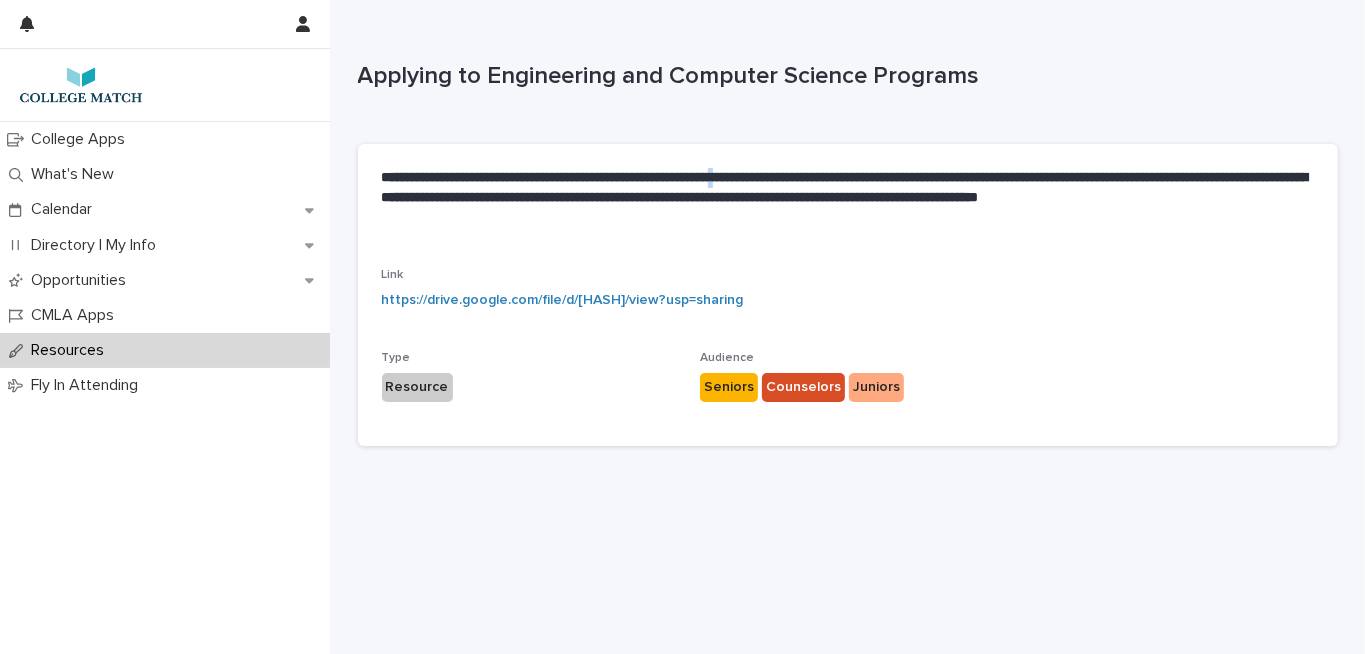 scroll, scrollTop: 0, scrollLeft: 0, axis: both 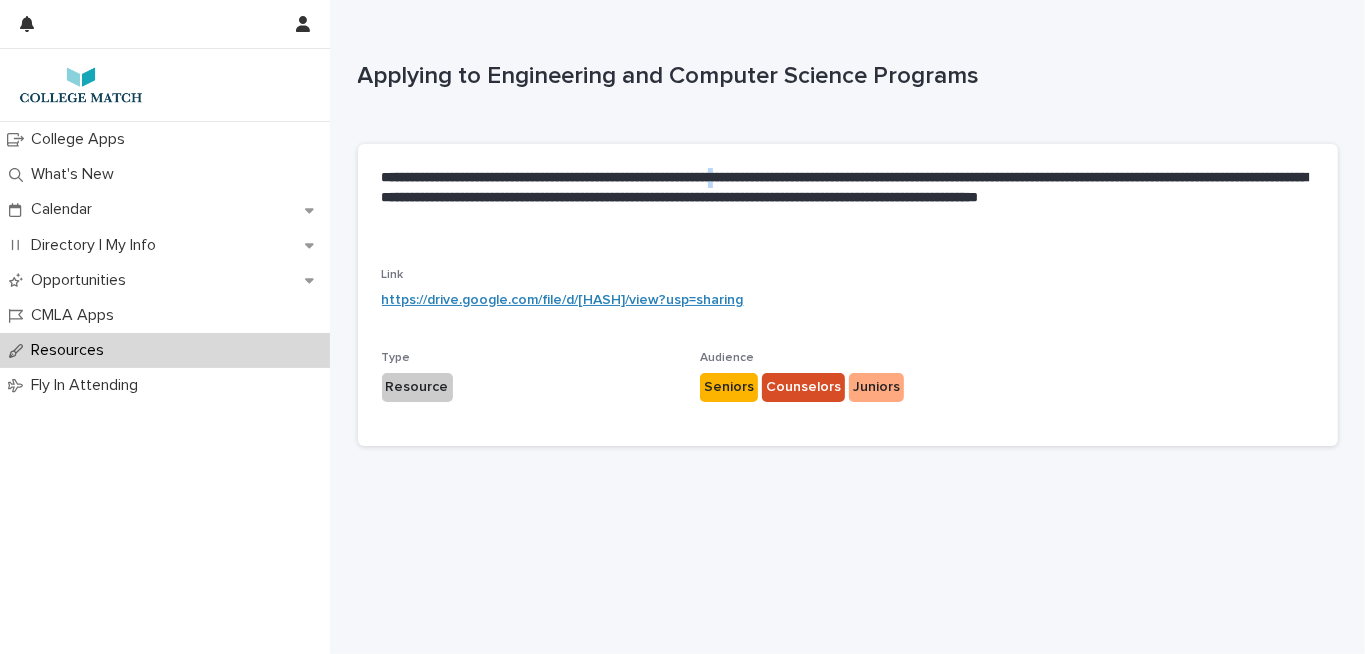 click on "https://drive.google.com/file/d/1D1-E-uLZb9qjbKhJyU8GoEWh0p94YjeF/view?usp=sharing" at bounding box center (563, 300) 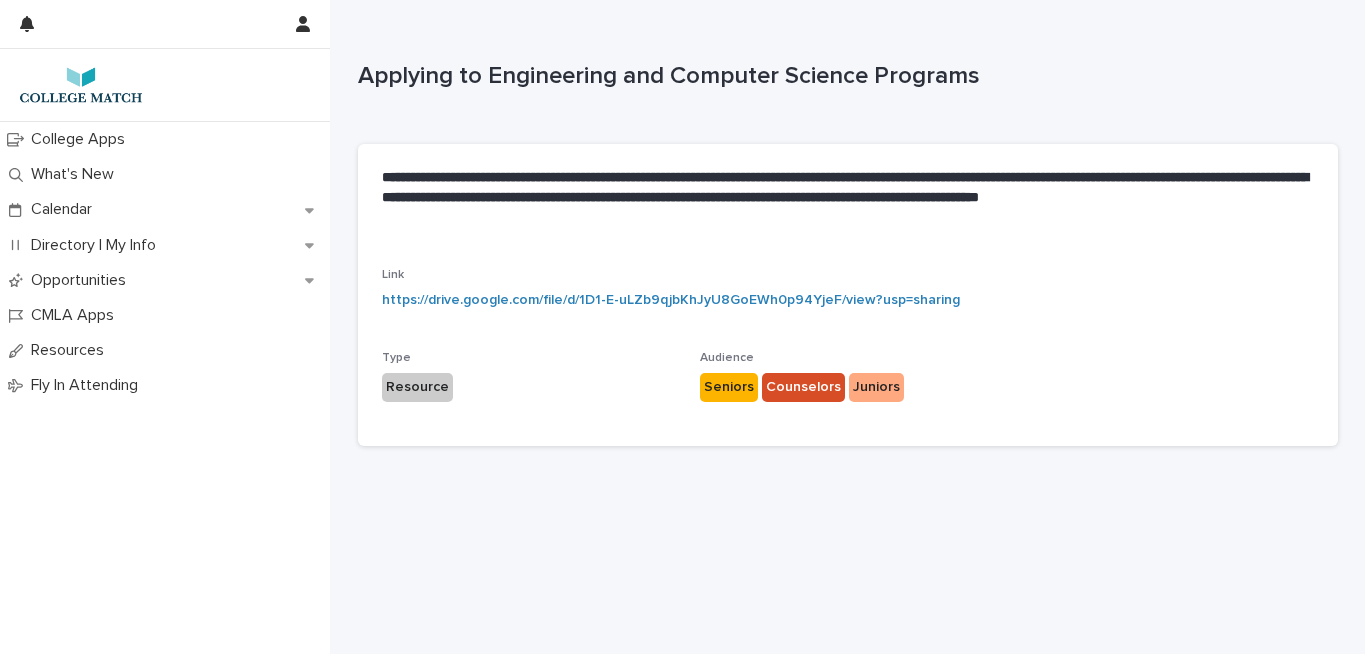 scroll, scrollTop: 0, scrollLeft: 0, axis: both 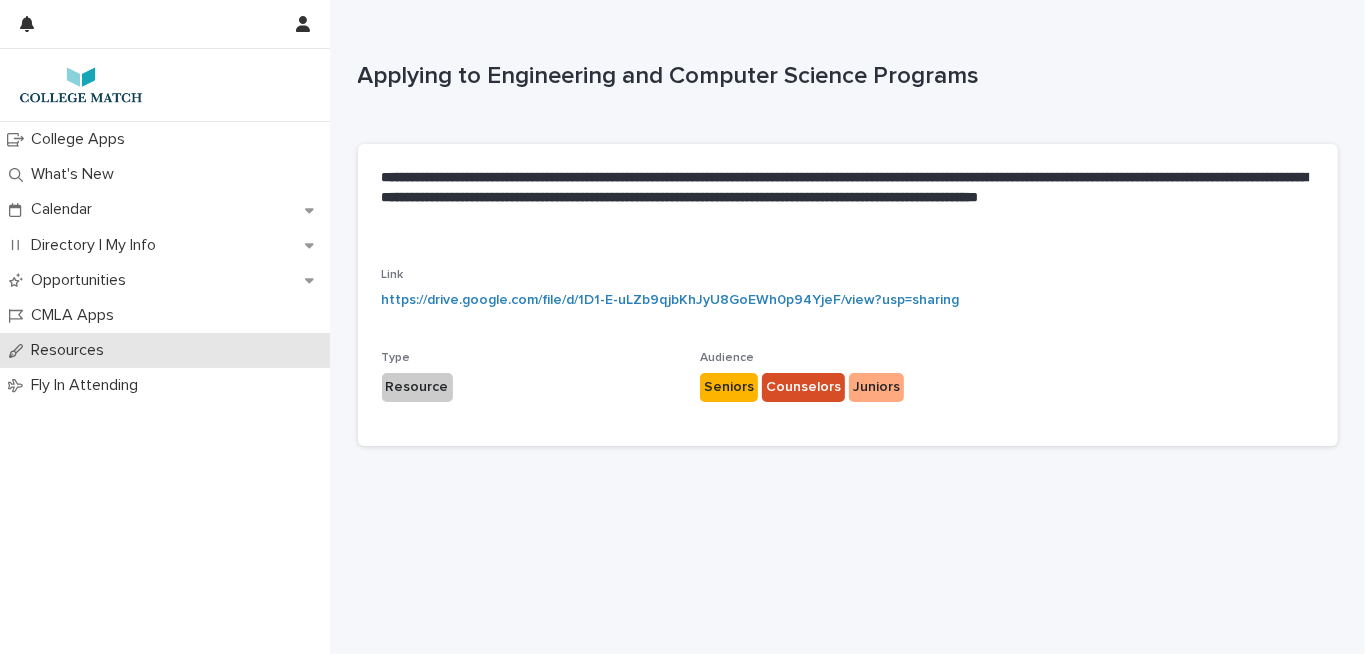 click on "Resources" at bounding box center (71, 350) 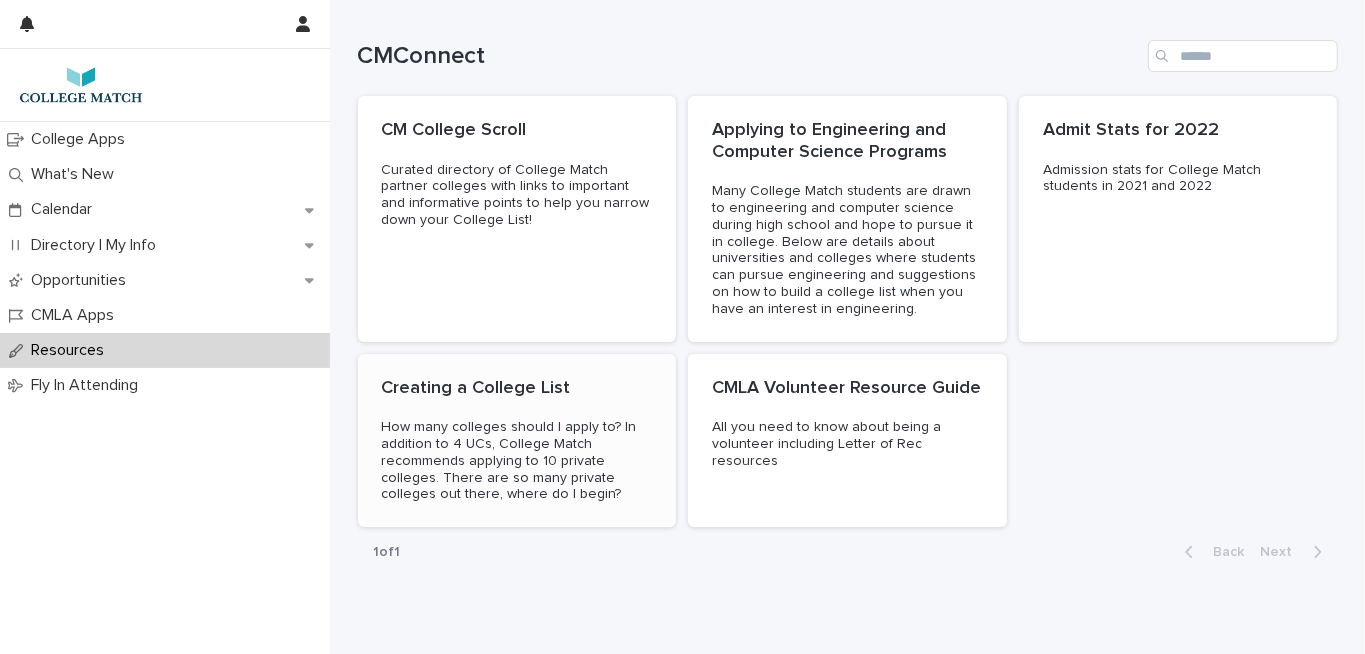 scroll, scrollTop: 22, scrollLeft: 0, axis: vertical 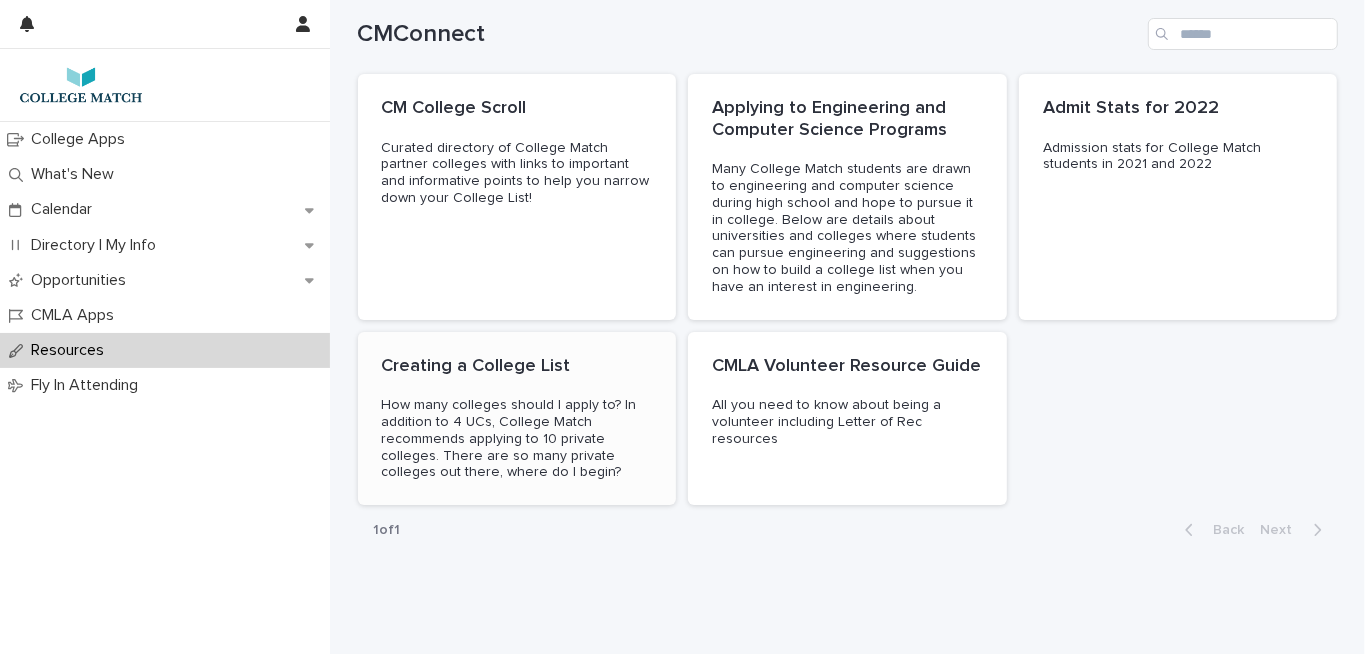 click on "Creating a College List" at bounding box center (517, 367) 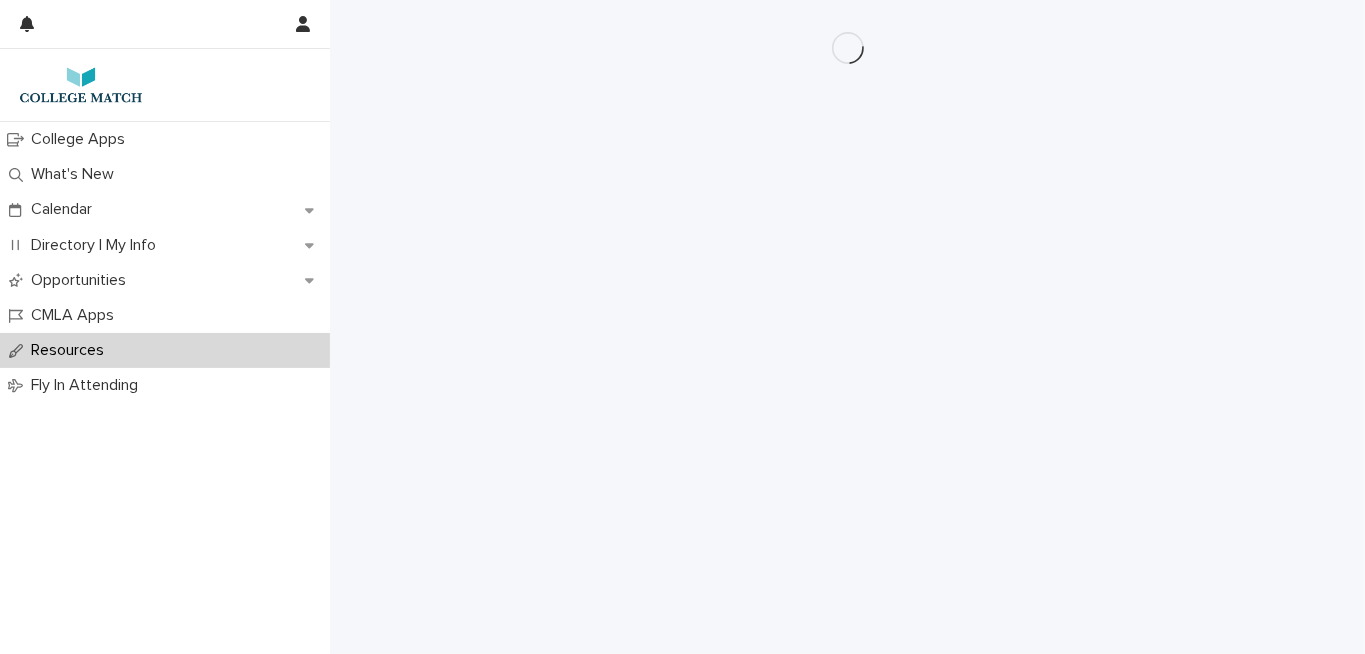 scroll, scrollTop: 0, scrollLeft: 0, axis: both 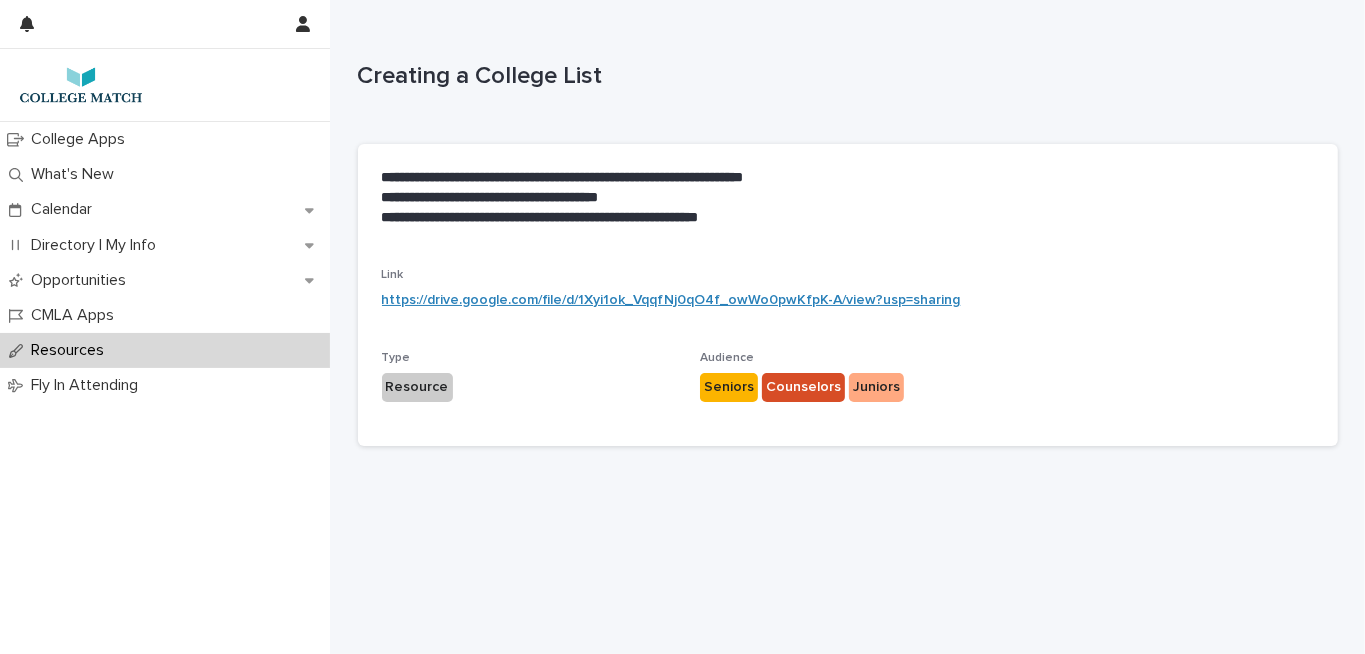 click on "https://drive.google.com/file/d/1Xyi1ok_VqqfNj0qO4f_owWo0pwKfpK-A/view?usp=sharing" at bounding box center (671, 300) 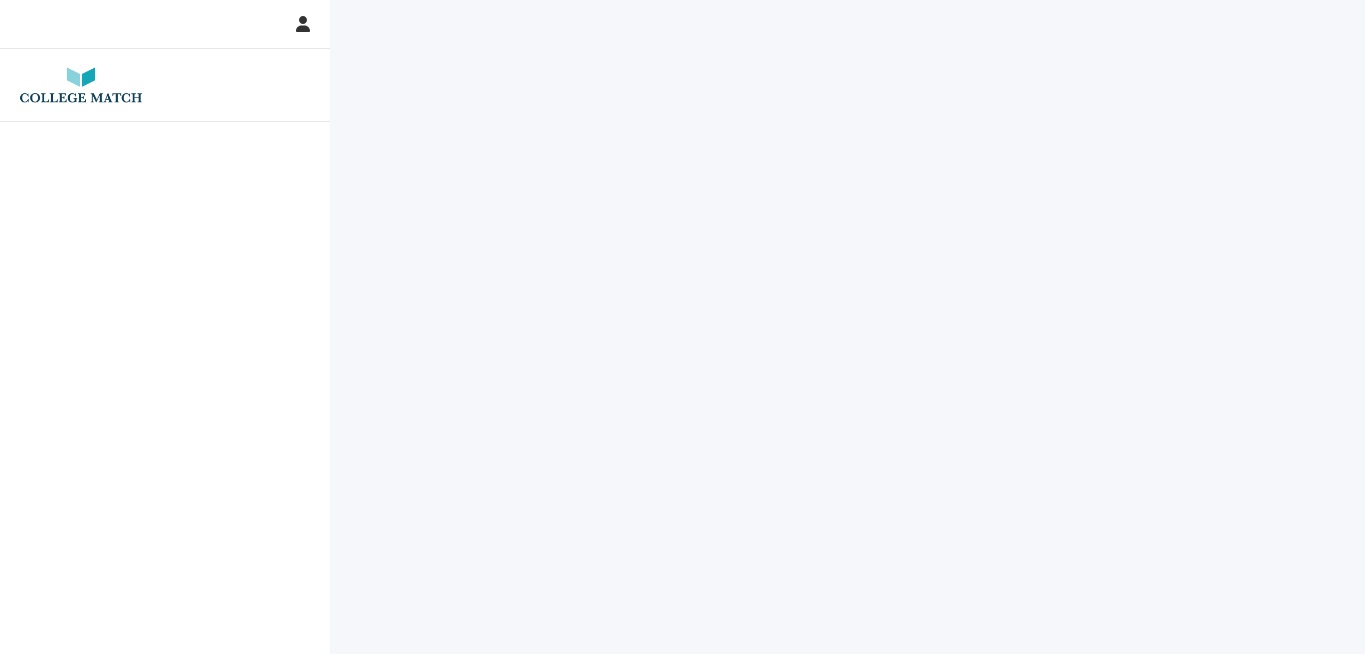 scroll, scrollTop: 0, scrollLeft: 0, axis: both 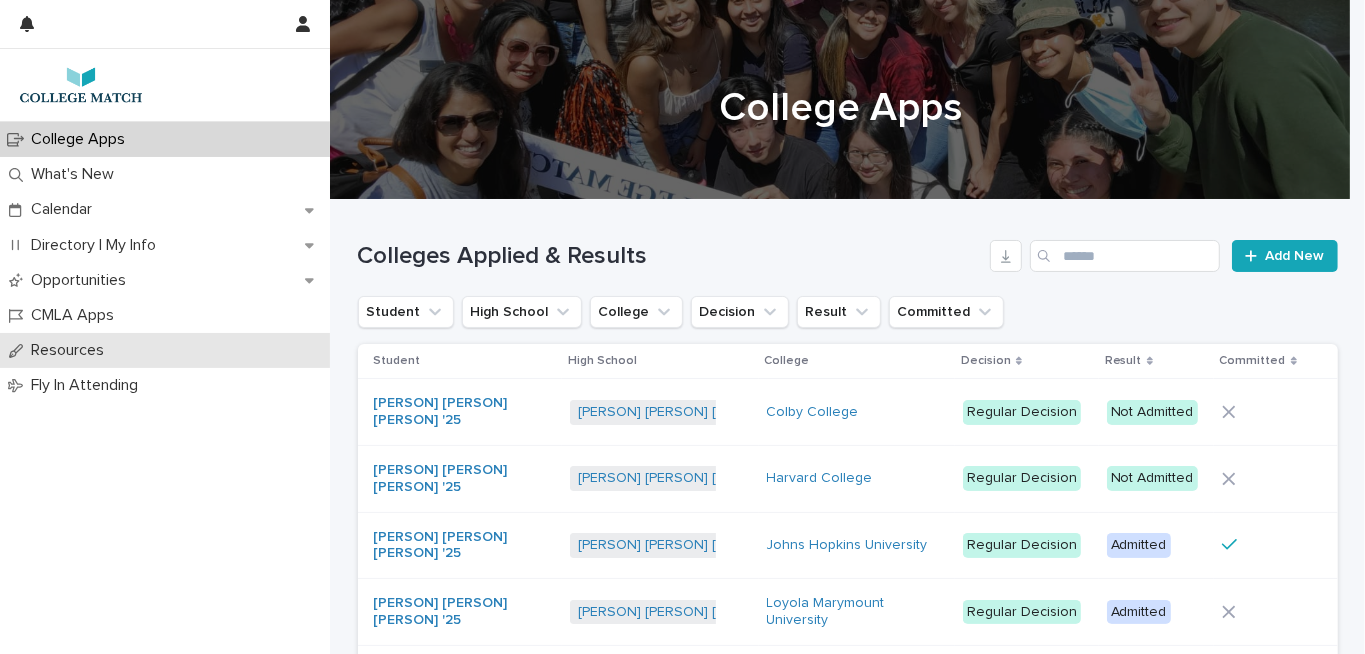 click on "Resources" at bounding box center (71, 350) 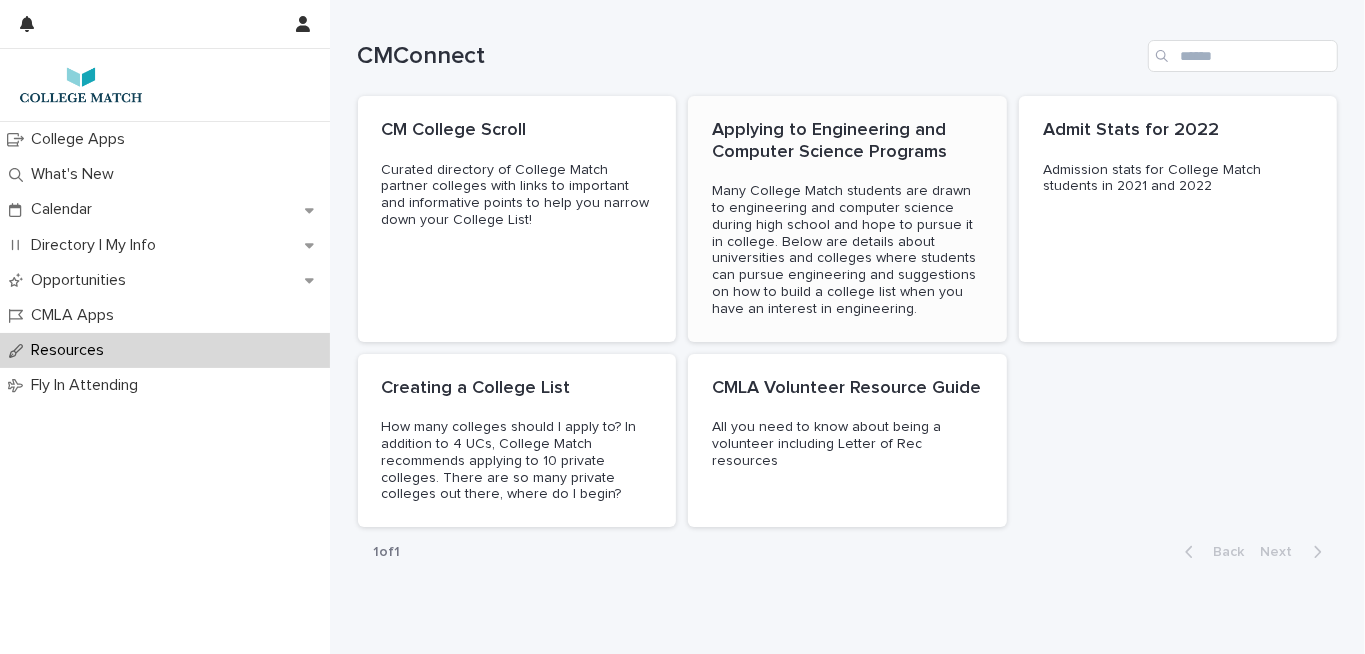 click on "Applying to Engineering and Computer Science Programs" at bounding box center (847, 141) 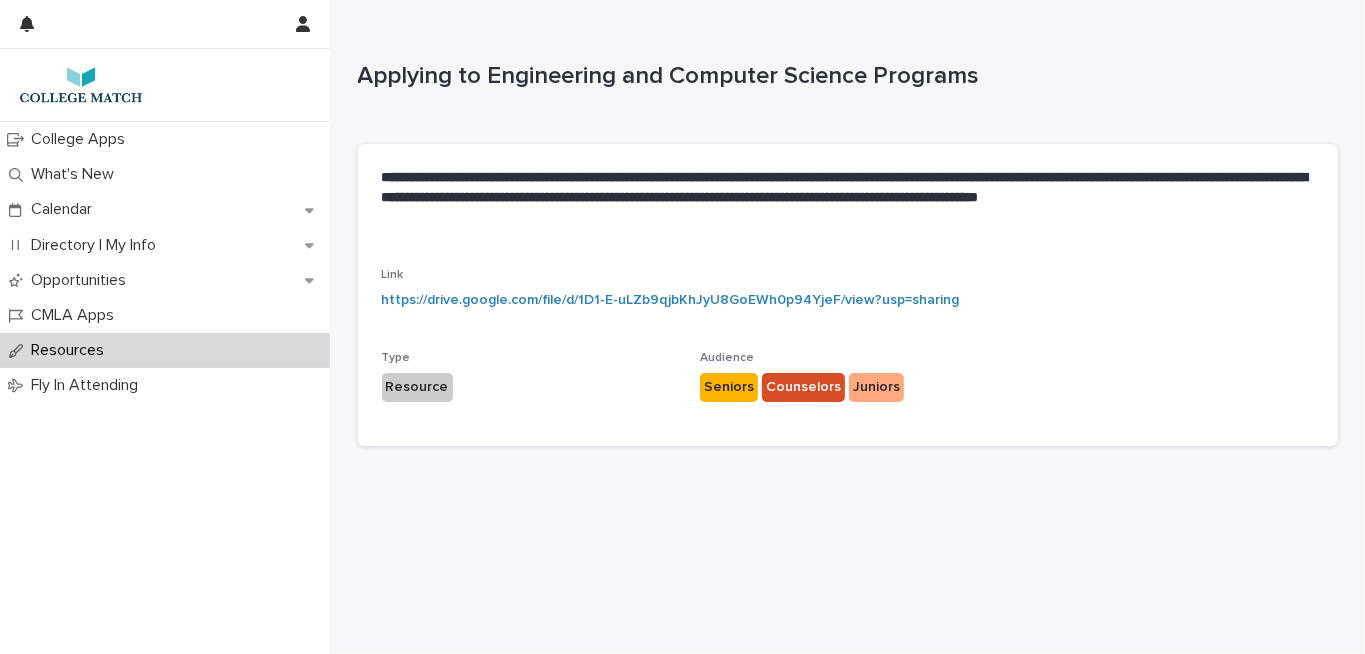click on "Resource" at bounding box center [417, 387] 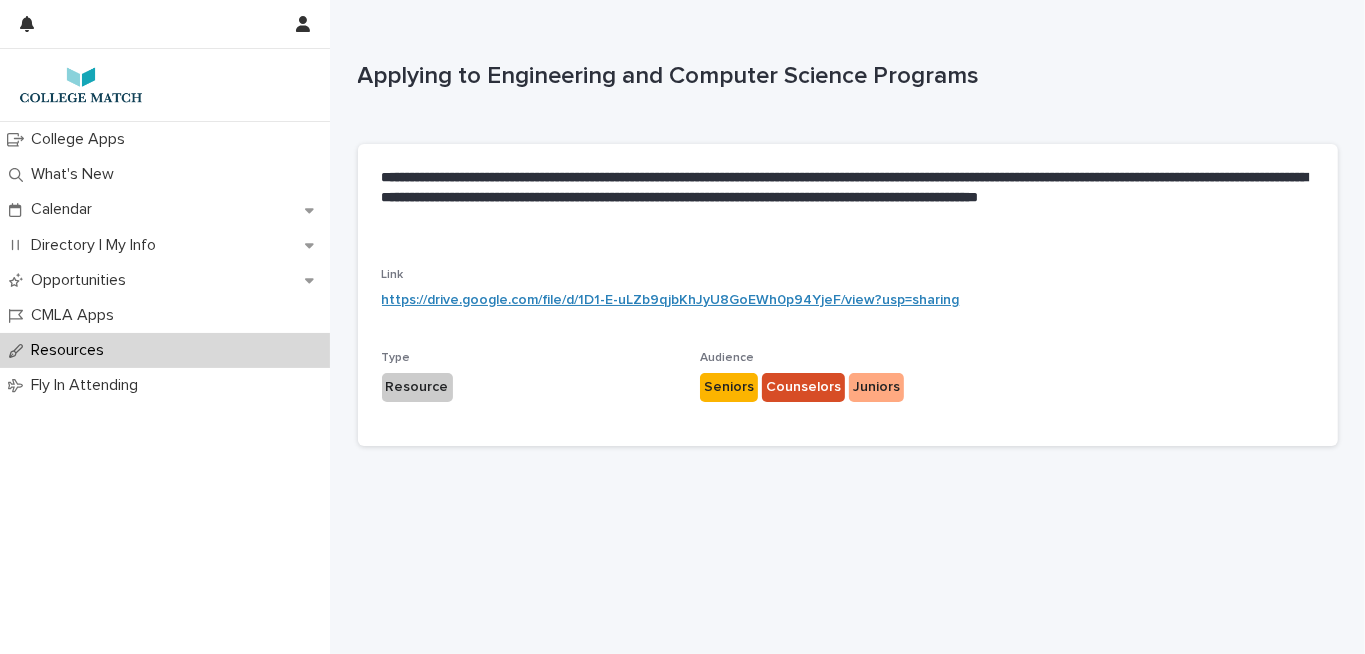 click on "https://drive.google.com/file/d/1D1-E-uLZb9qjbKhJyU8GoEWh0p94YjeF/view?usp=sharing" at bounding box center (671, 300) 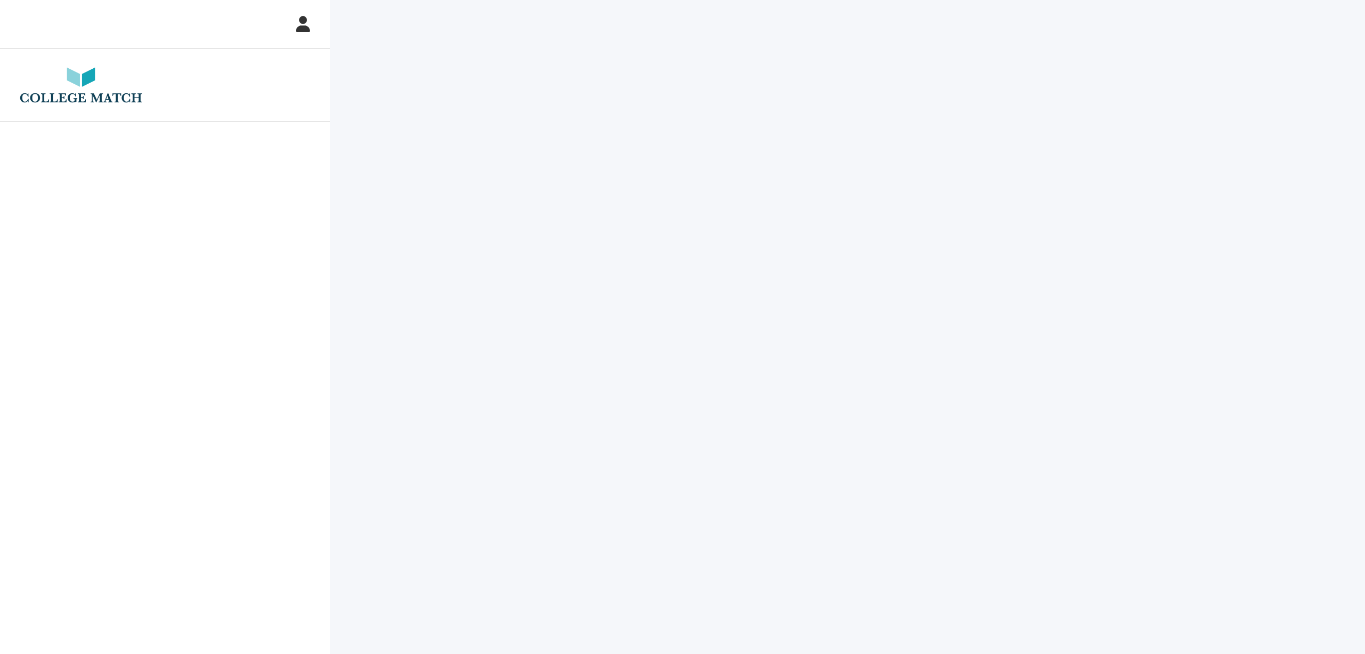 scroll, scrollTop: 0, scrollLeft: 0, axis: both 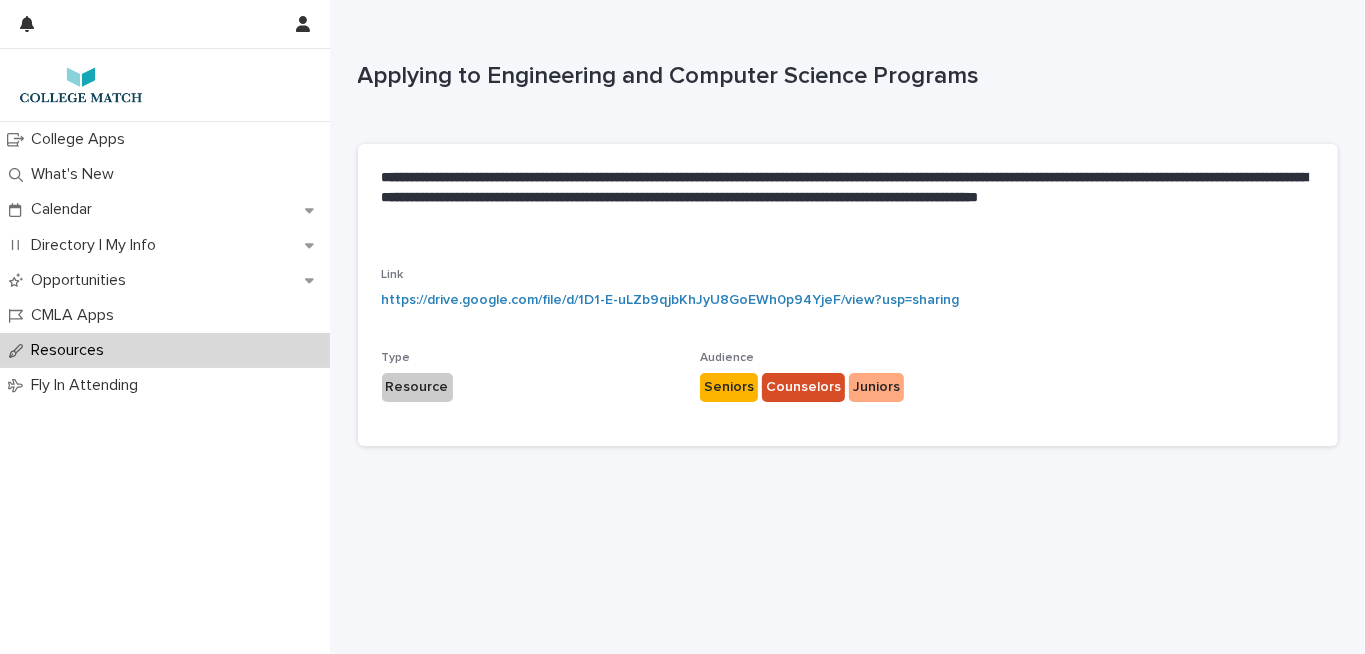 click on "Counselors" at bounding box center (803, 387) 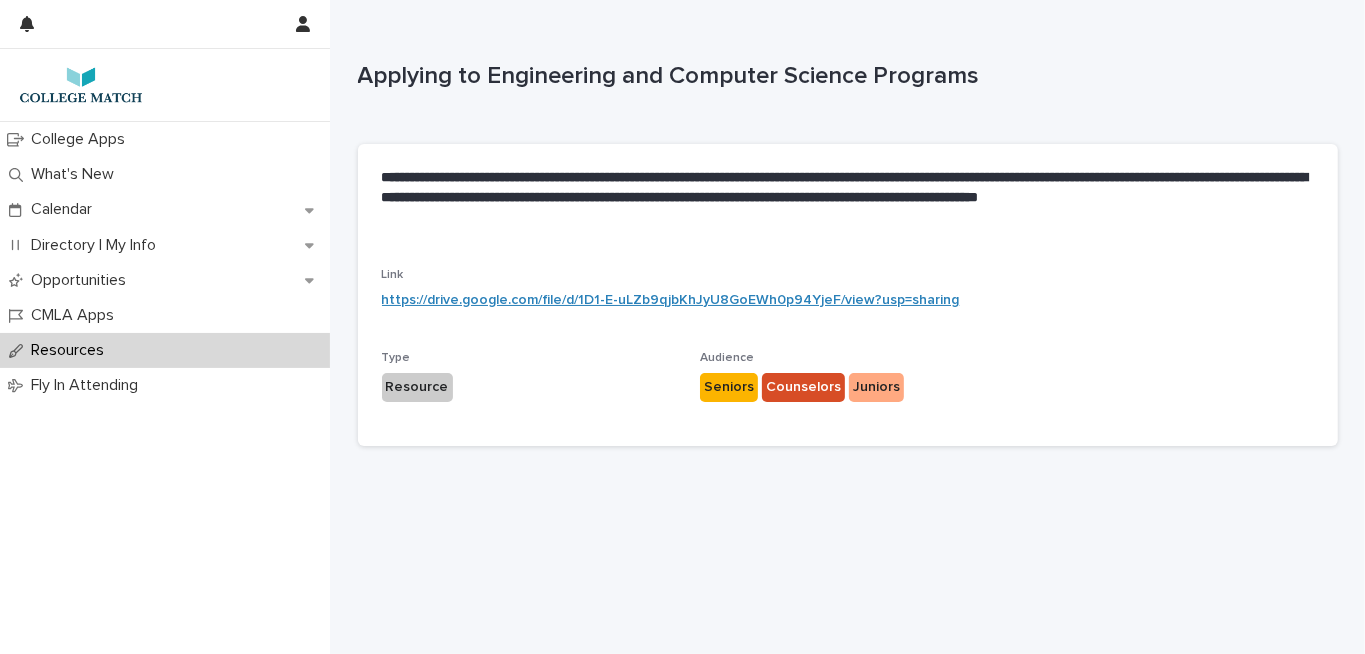 click on "https://drive.google.com/file/d/1D1-E-uLZb9qjbKhJyU8GoEWh0p94YjeF/view?usp=sharing" at bounding box center [671, 300] 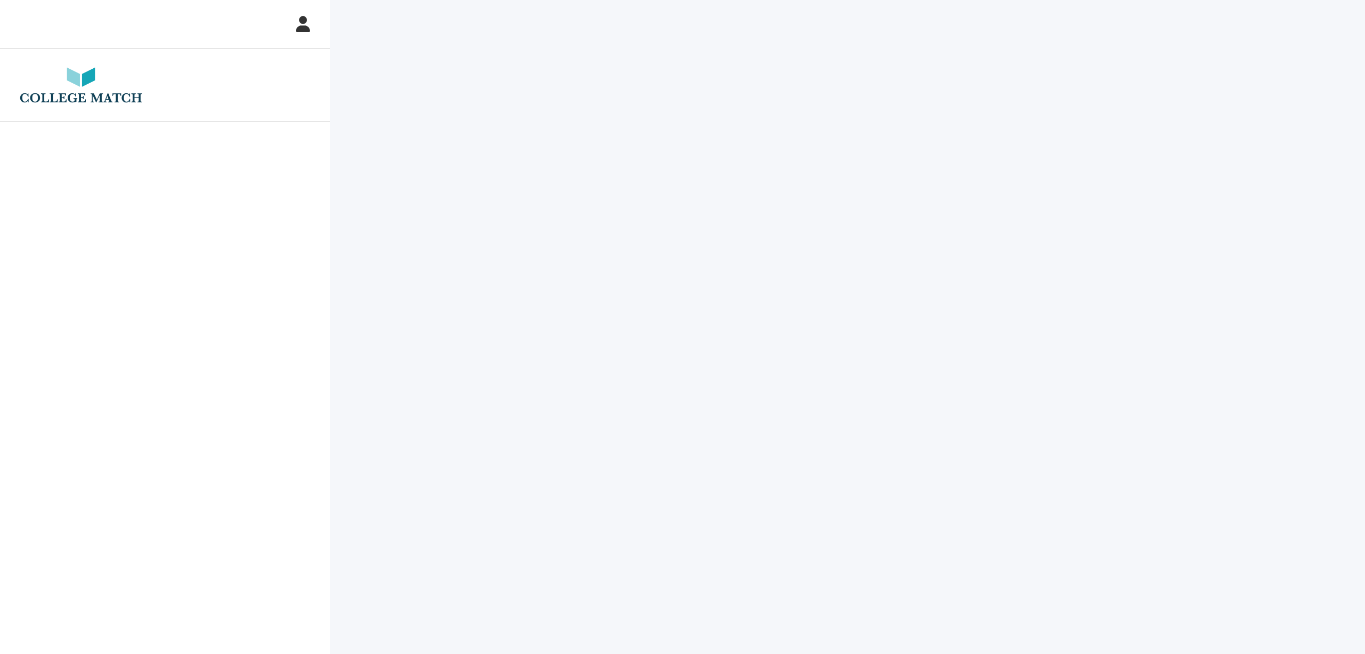 scroll, scrollTop: 0, scrollLeft: 0, axis: both 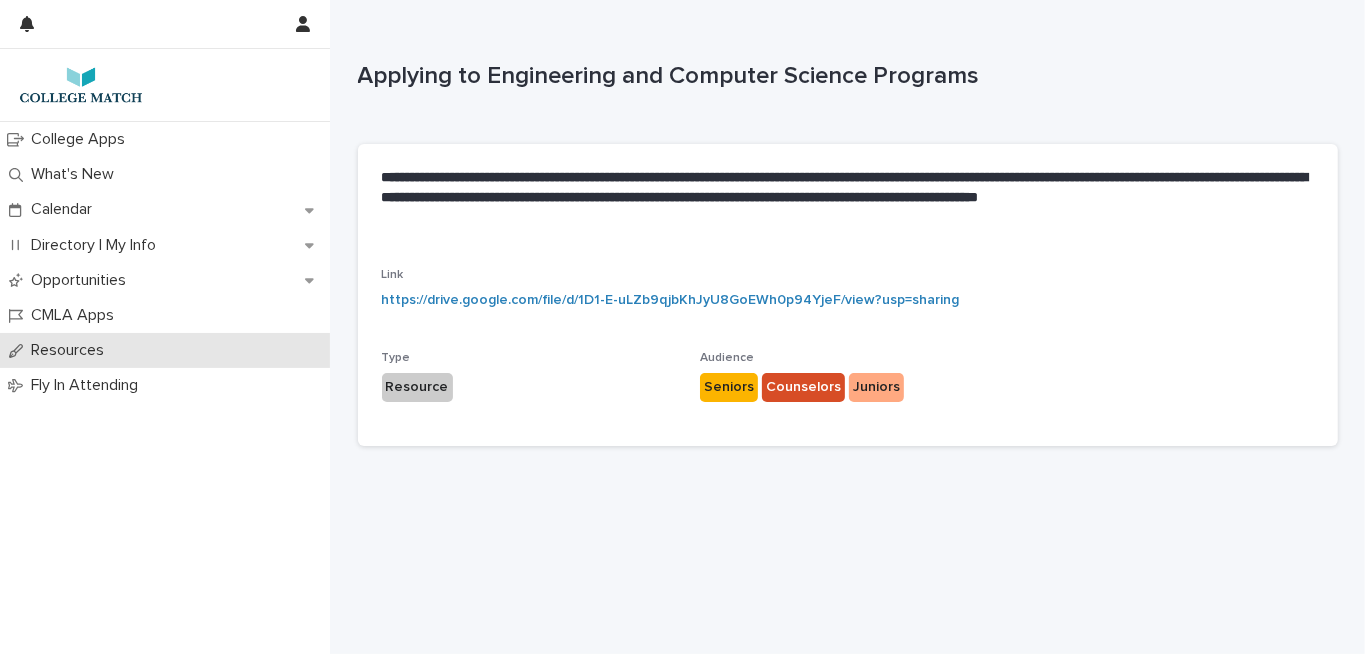 click on "Resources" at bounding box center (71, 350) 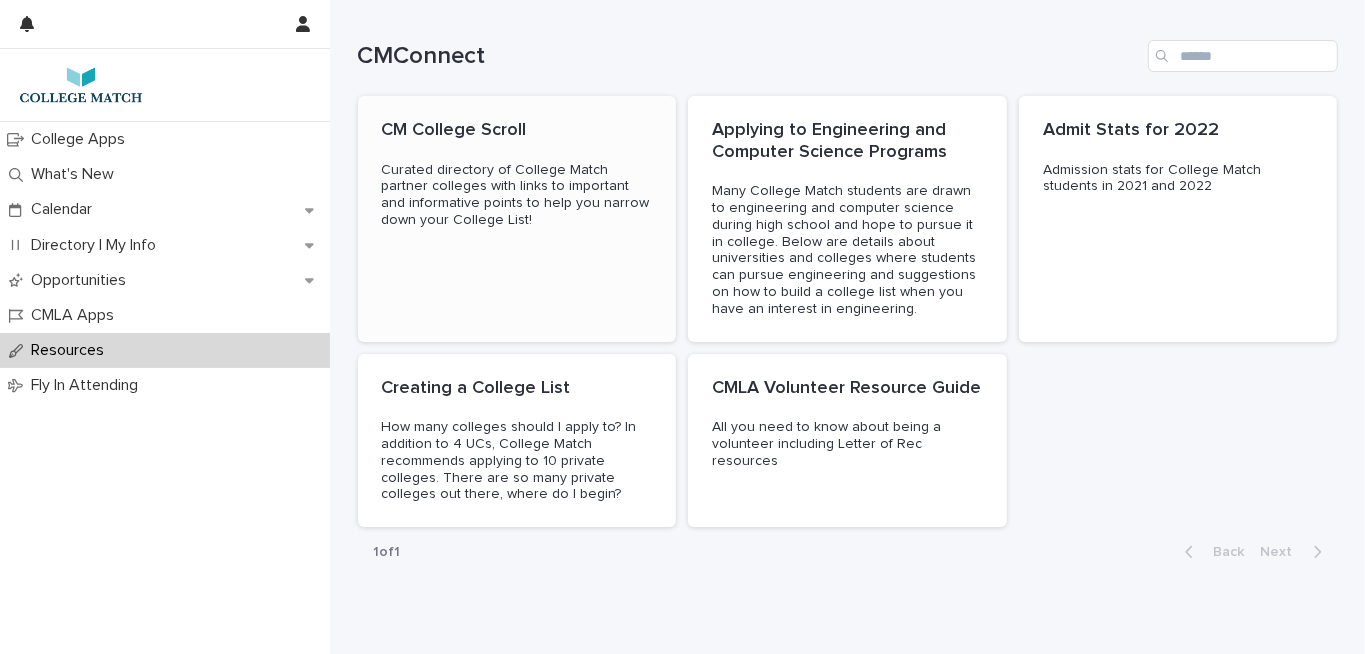 click on "CM College Scroll" at bounding box center [517, 131] 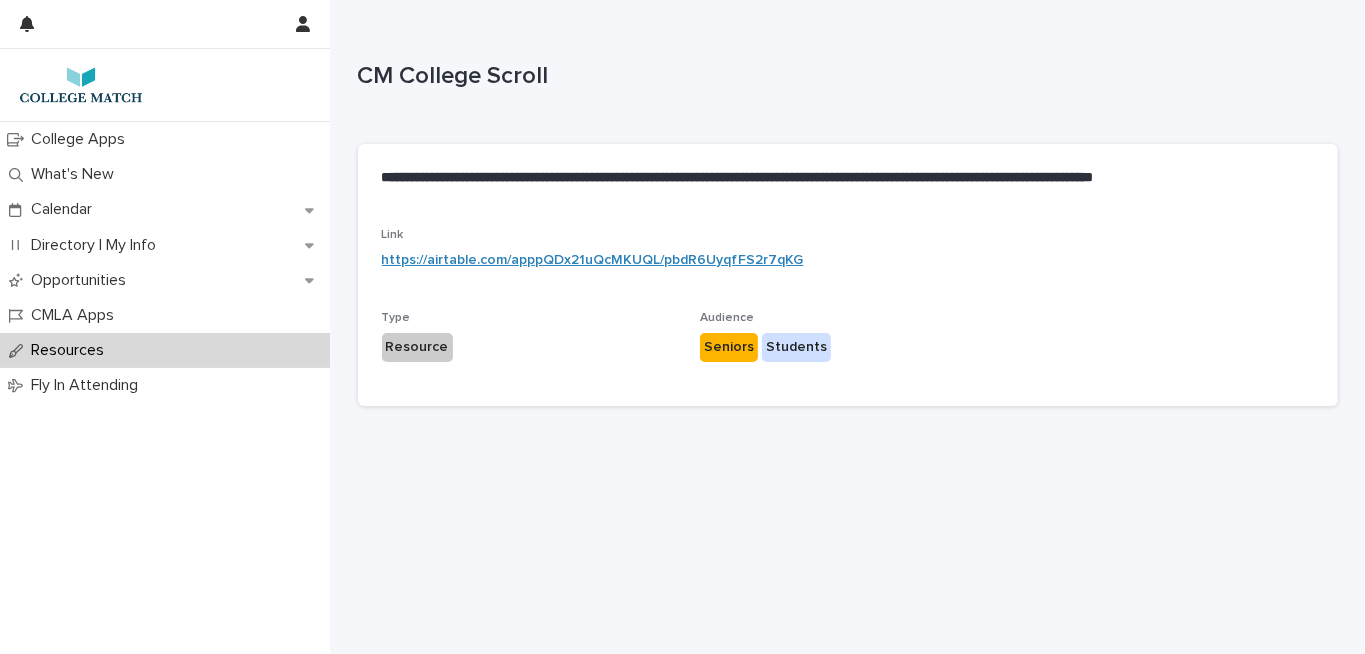 click on "https://airtable.com/apppQDx21uQcMKUQL/pbdR6UyqfFS2r7qKG" at bounding box center [593, 260] 